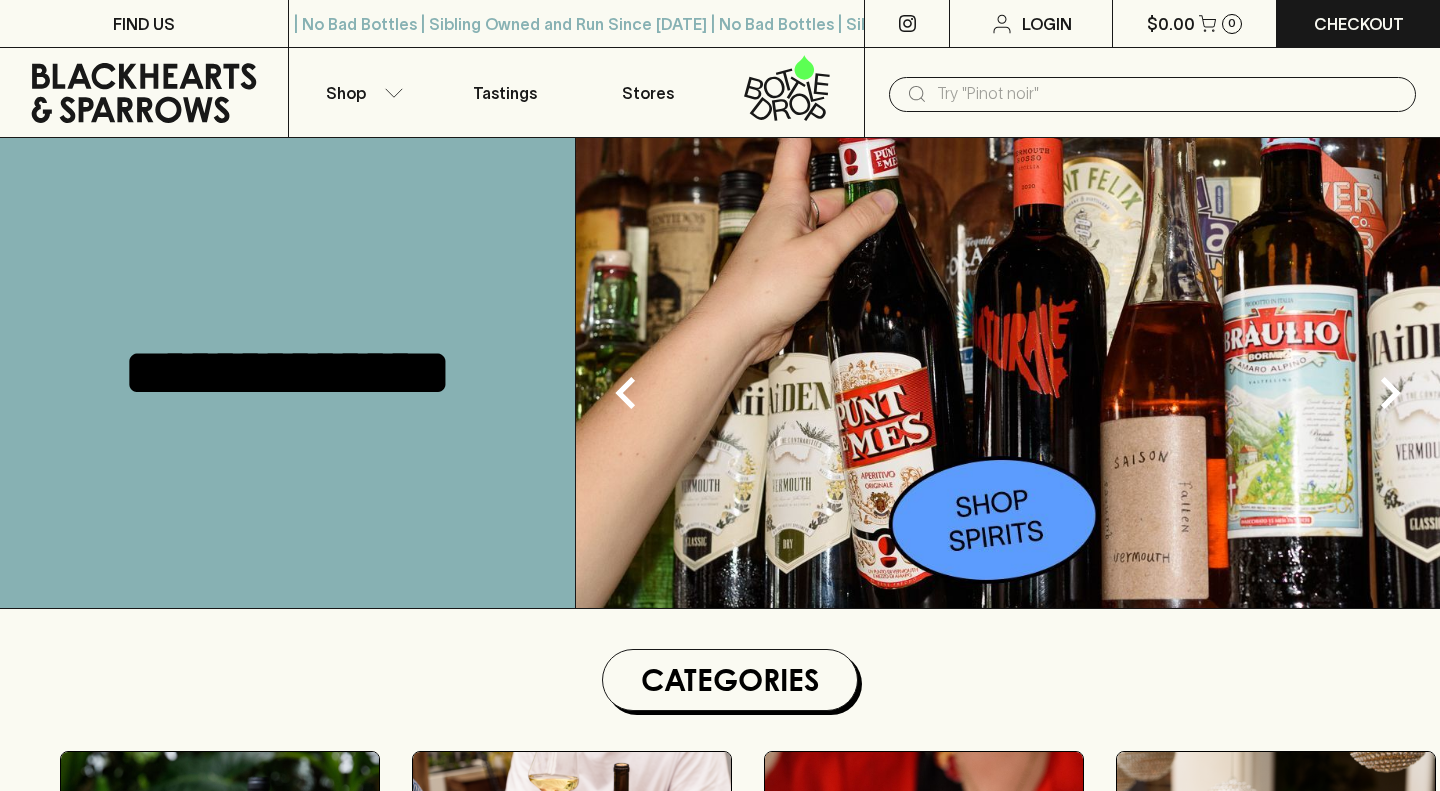 scroll, scrollTop: 0, scrollLeft: 0, axis: both 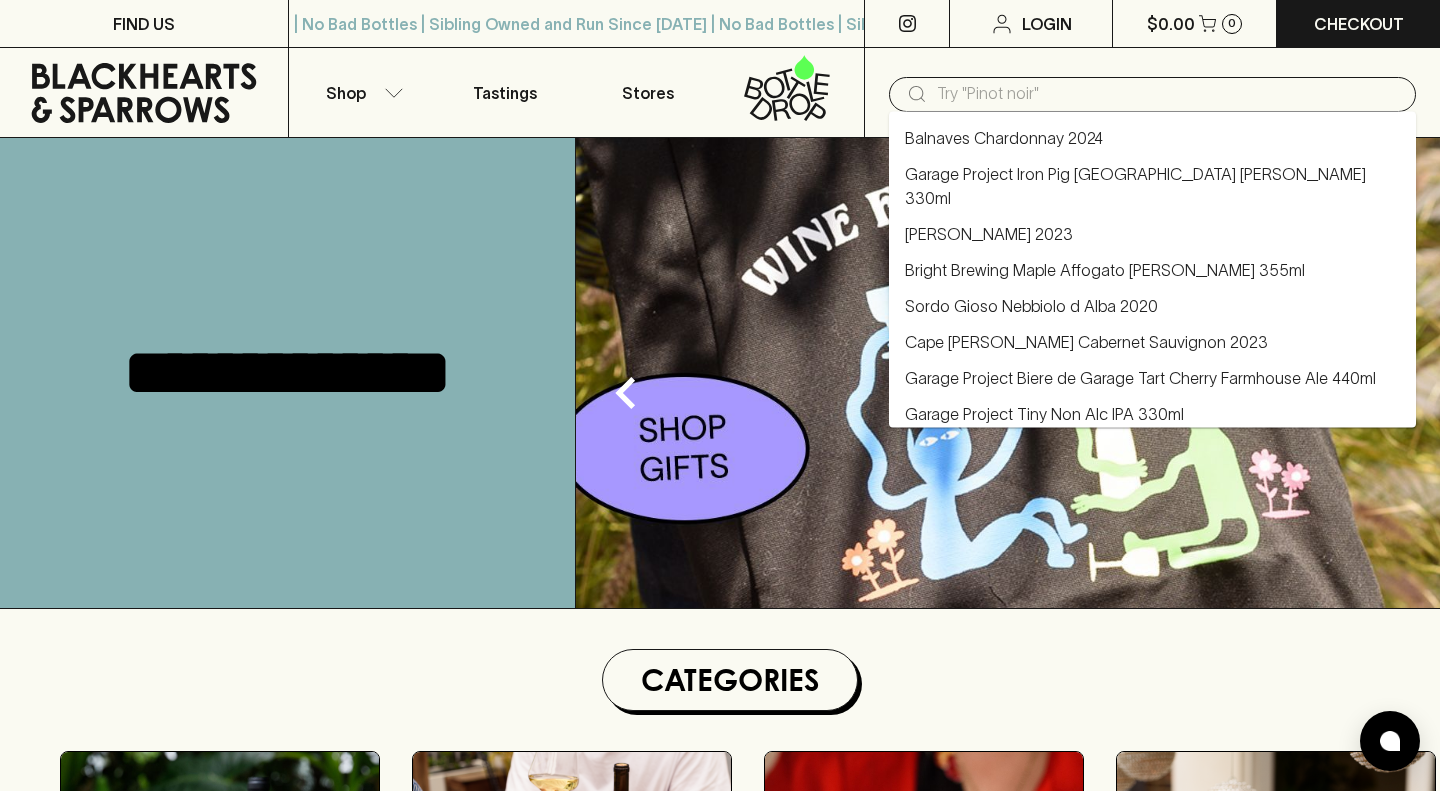 click at bounding box center [1168, 94] 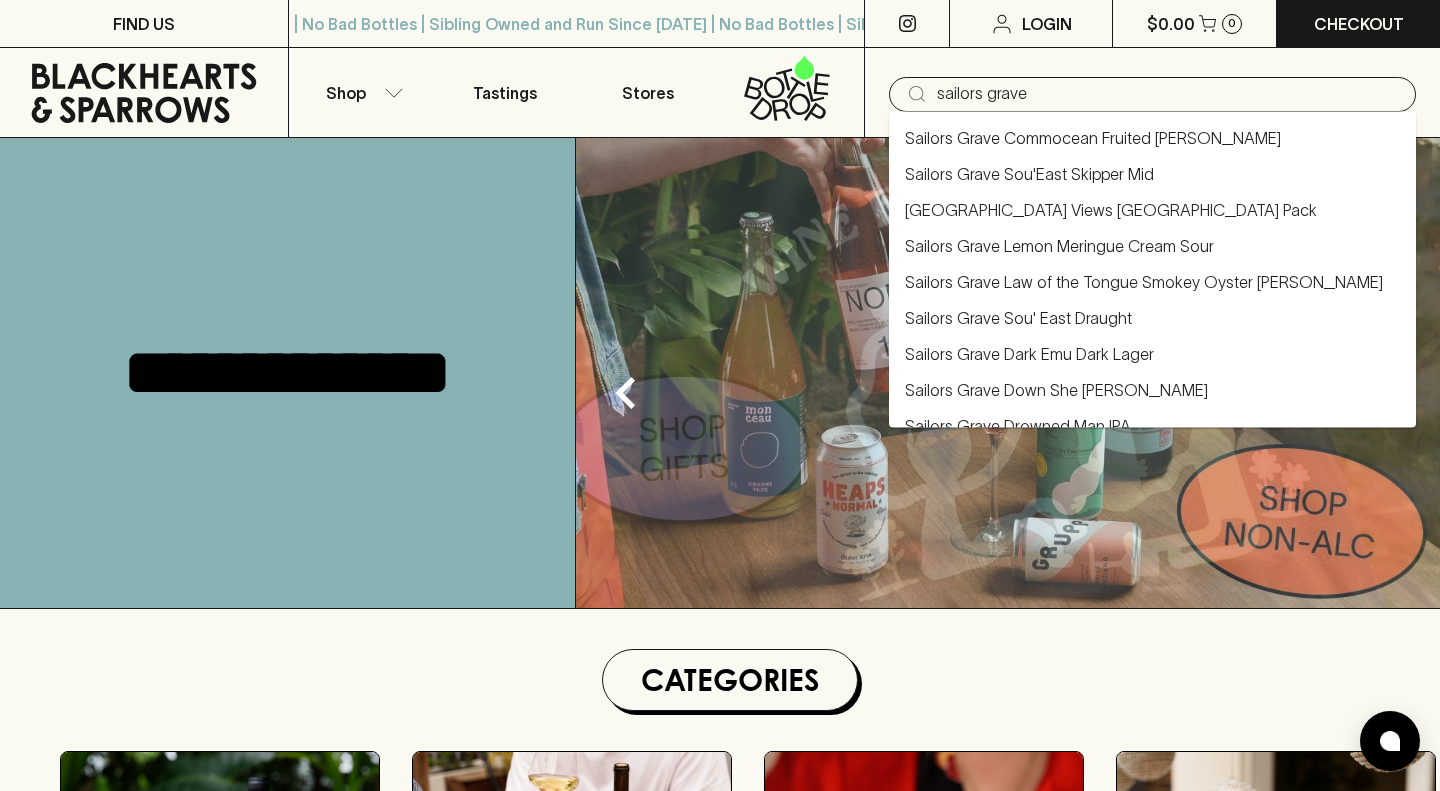type on "sailors grave" 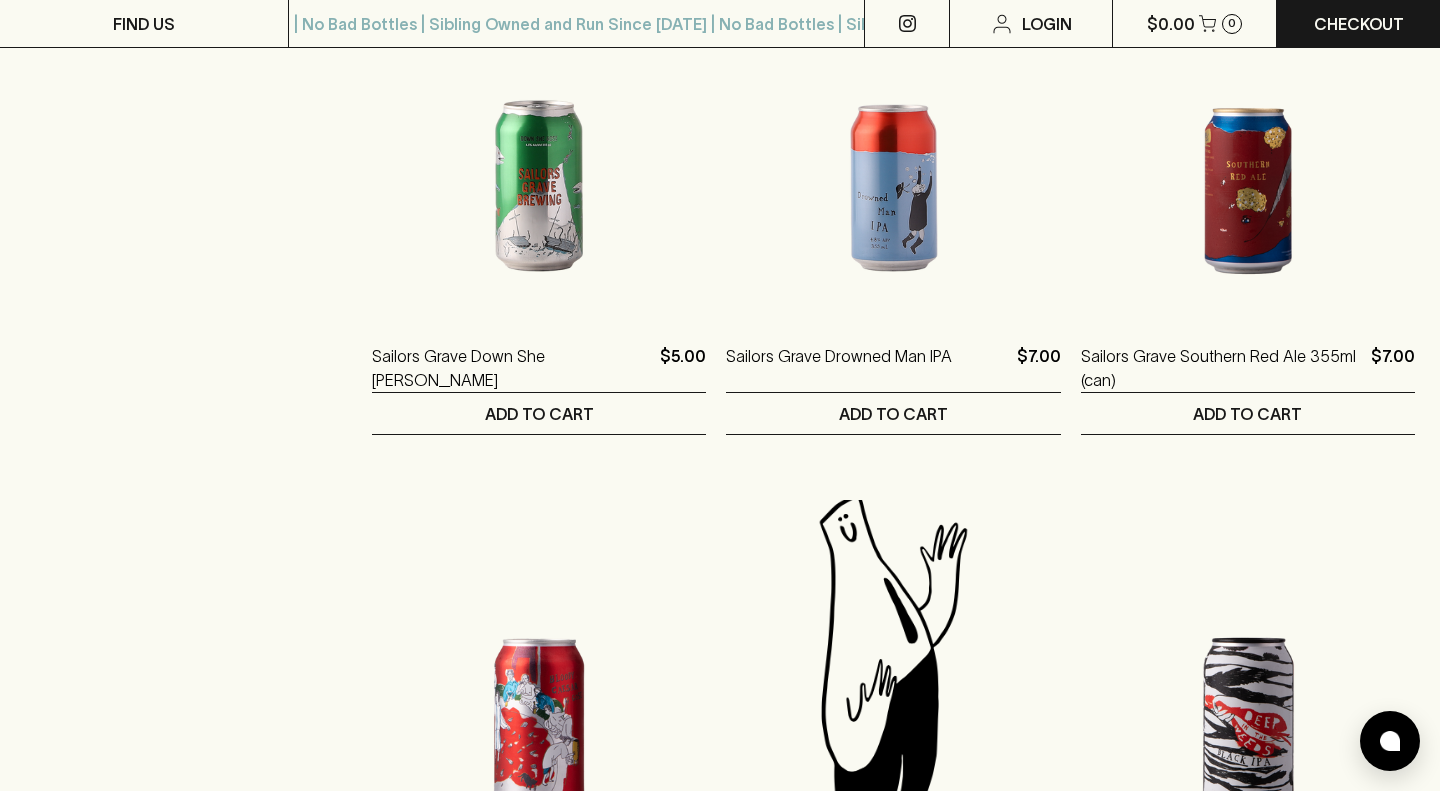 scroll, scrollTop: 1396, scrollLeft: 0, axis: vertical 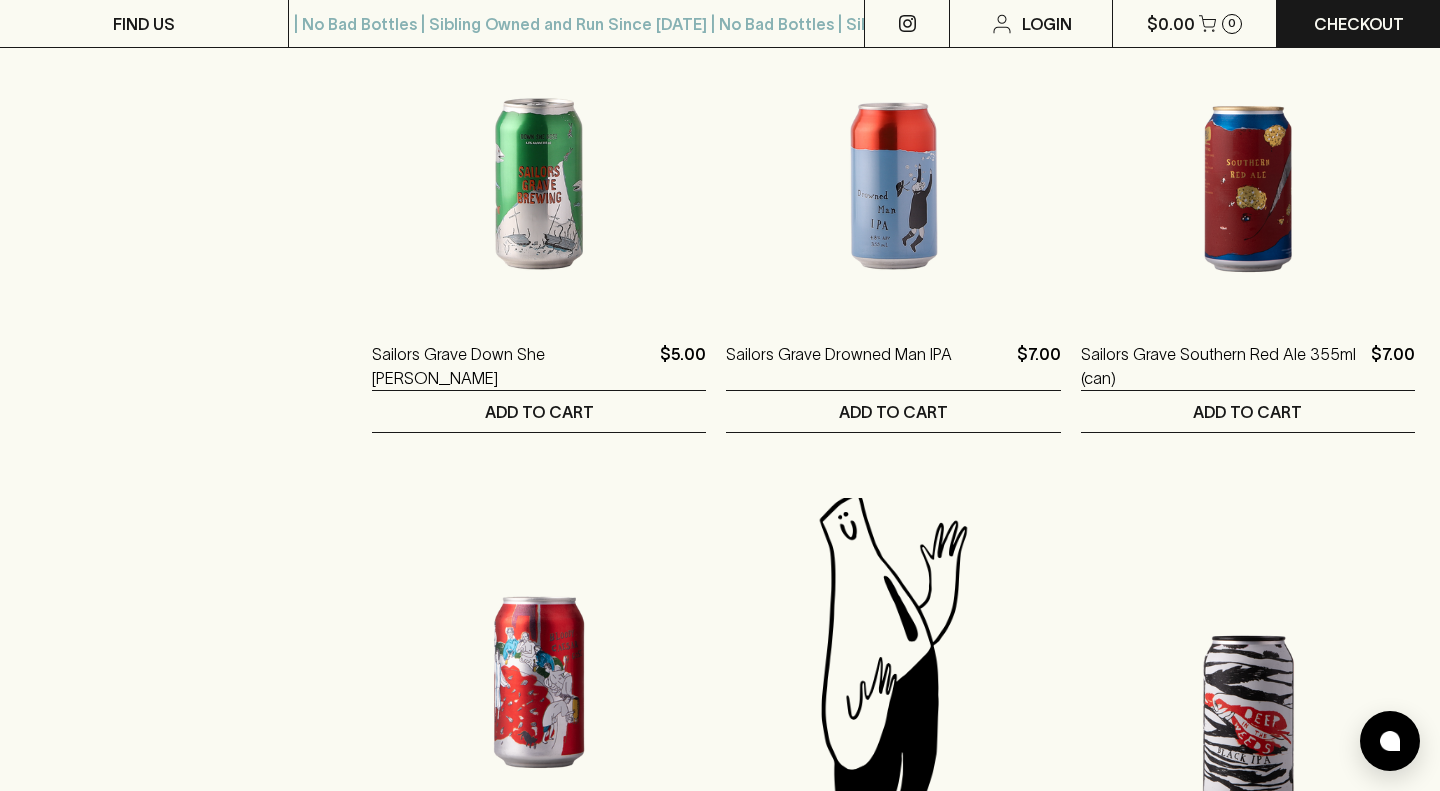 click at bounding box center [539, 633] 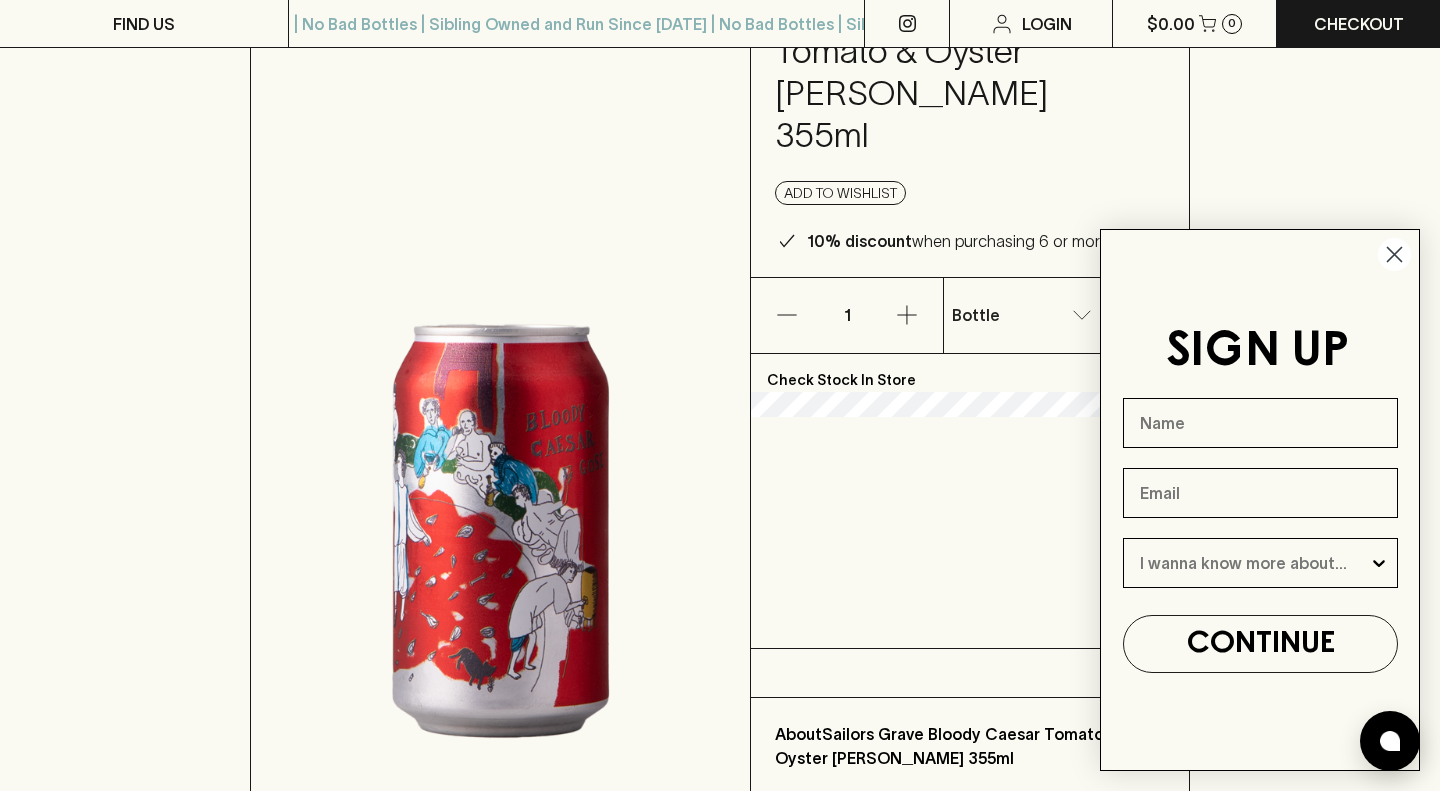 scroll, scrollTop: 217, scrollLeft: 0, axis: vertical 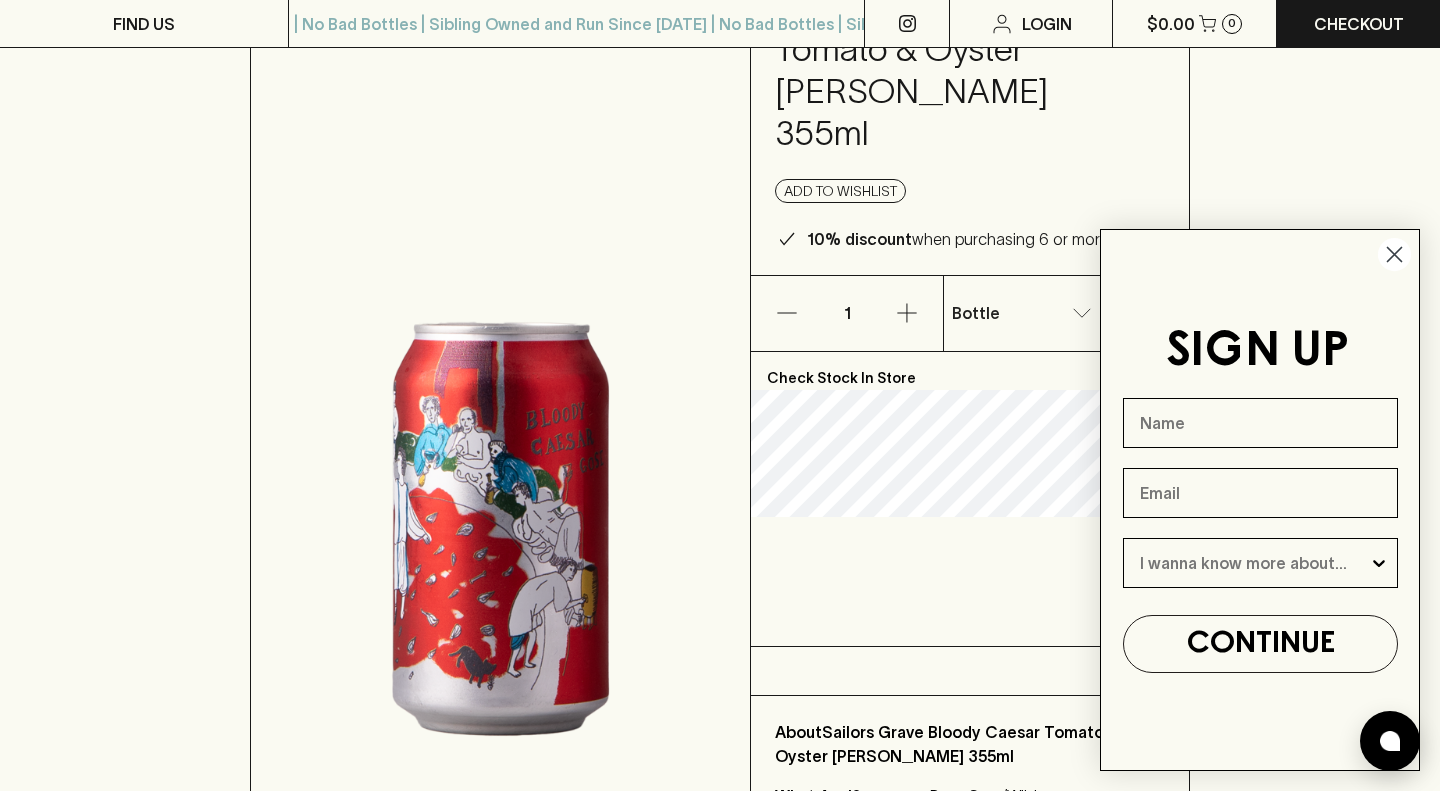click 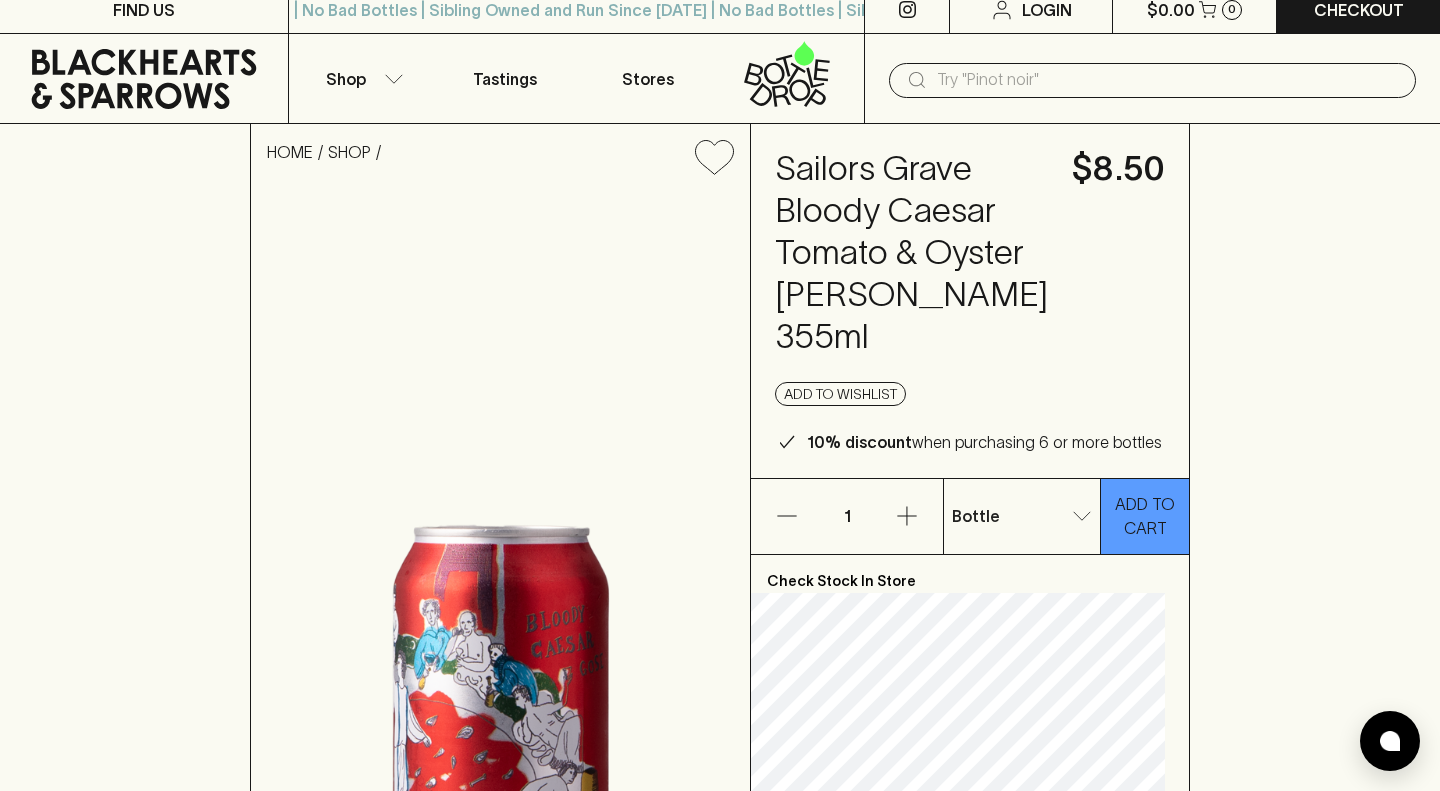 scroll, scrollTop: 11, scrollLeft: 0, axis: vertical 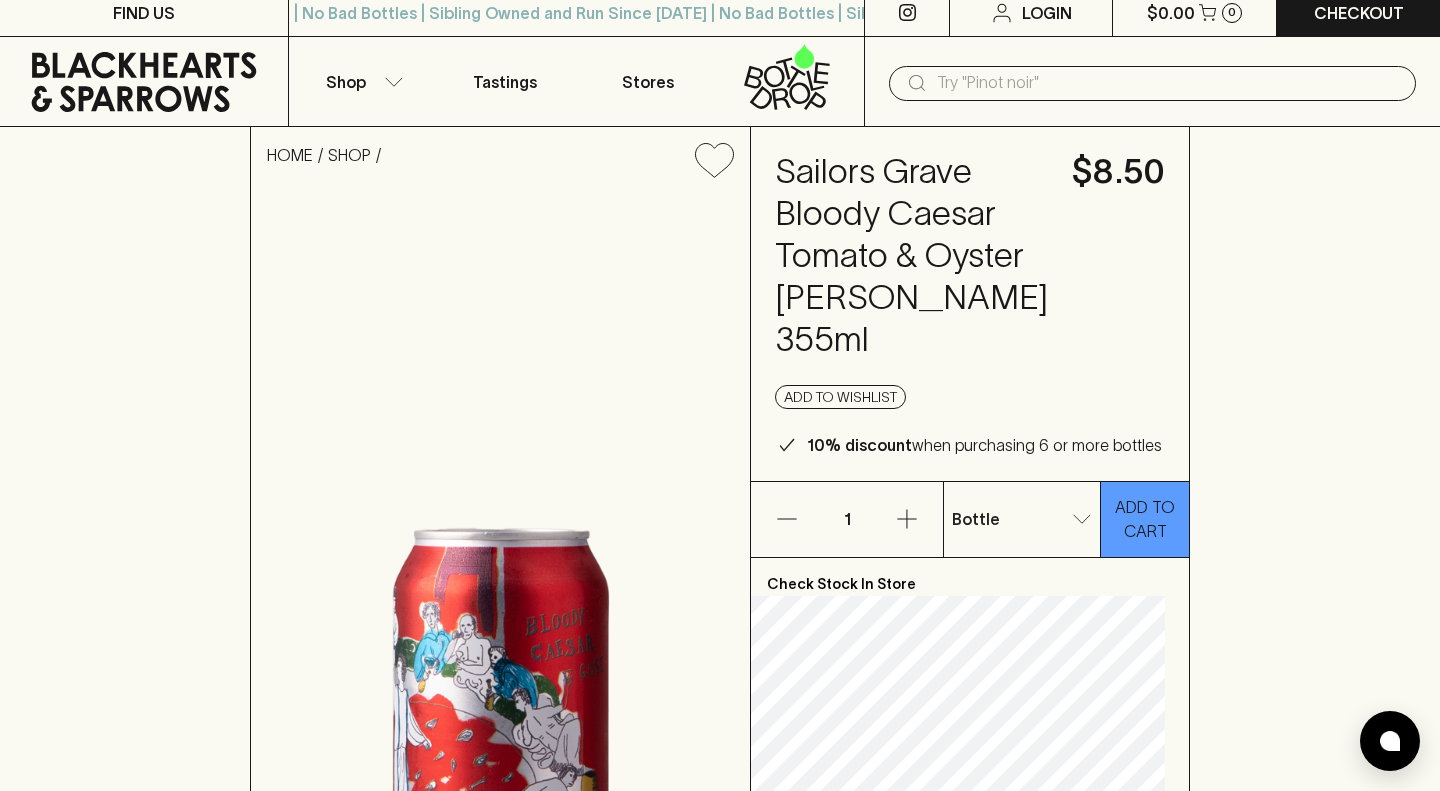 click on "FIND US | No Bad Bottles | Sibling Owned and Run Since [DATE] | No Bad Bottles | Sibling Owned and Run Since [DATE] | No Bad Bottles | Sibling Owned and Run Since [DATE] | No Bad Bottles | Sibling Owned and Run Since [DATE] | No Bad Bottles | Sibling Owned and Run Since [DATE] | No Bad Bottles | Sibling Owned and Run Since [DATE] | No Bad Bottles | Sibling Owned and Run Since [DATE] | No Bad Bottles | Sibling Owned and Run Since [DATE]
⠀ | No Bad Bottles | Sibling Owned and Run Since [DATE] | No Bad Bottles | Sibling Owned and Run Since [DATE] | No Bad Bottles | Sibling Owned and Run Since [DATE] | No Bad Bottles | Sibling Owned and Run Since [DATE] | No Bad Bottles | Sibling Owned and Run Since [DATE] | No Bad Bottles | Sibling Owned and Run Since [DATE] | No Bad Bottles | Sibling Owned and Run Since [DATE] | No Bad Bottles | Sibling Owned and Run Since [DATE]
⠀ Login $0.00 0 Checkout Shop Tastings Stores ​ HOME SHOP Sailors Grave Bloody Caesar Tomato & Oyster [PERSON_NAME] 355ml $8.50 Add to wishlist 10% discount" at bounding box center [720, 1456] 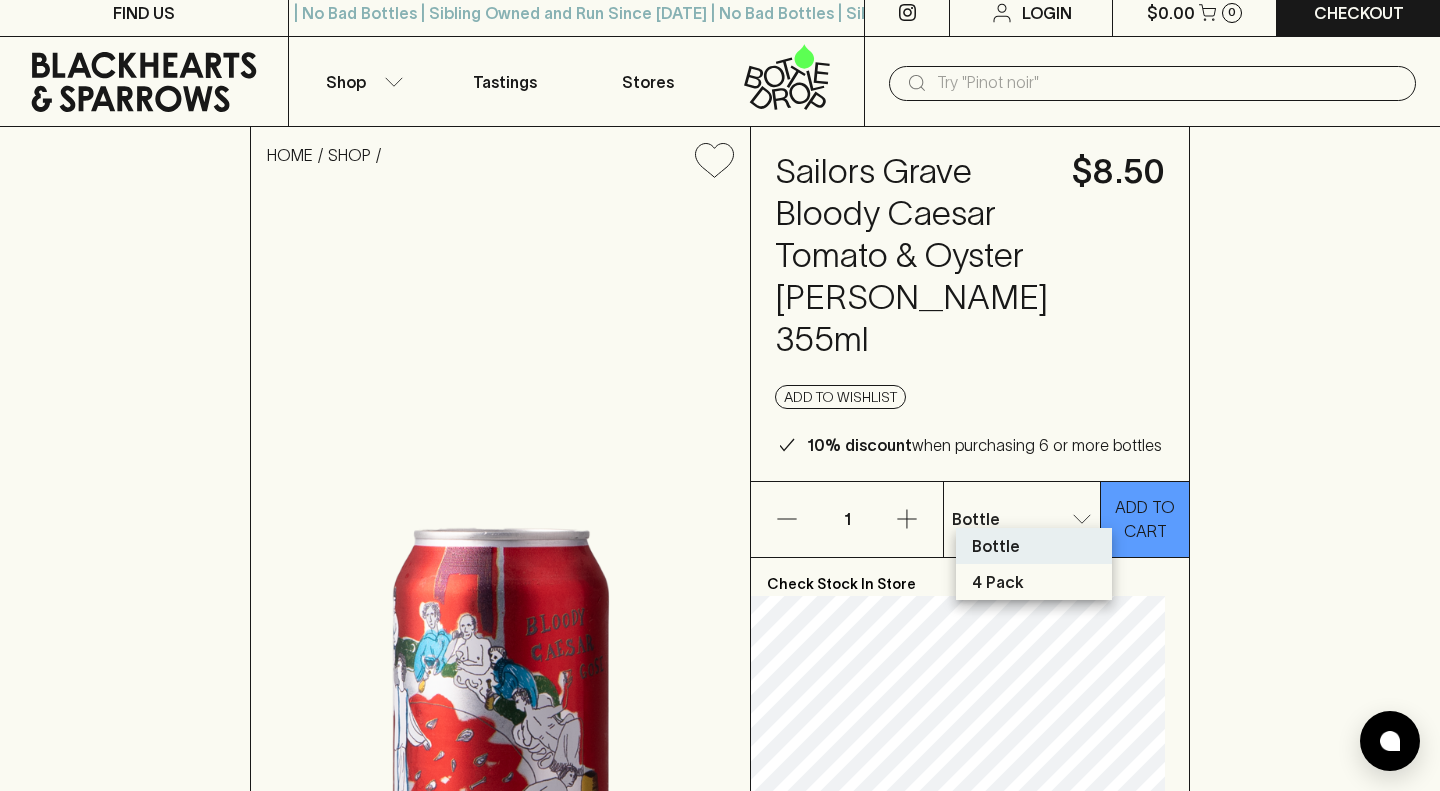click on "4 Pack" at bounding box center (998, 582) 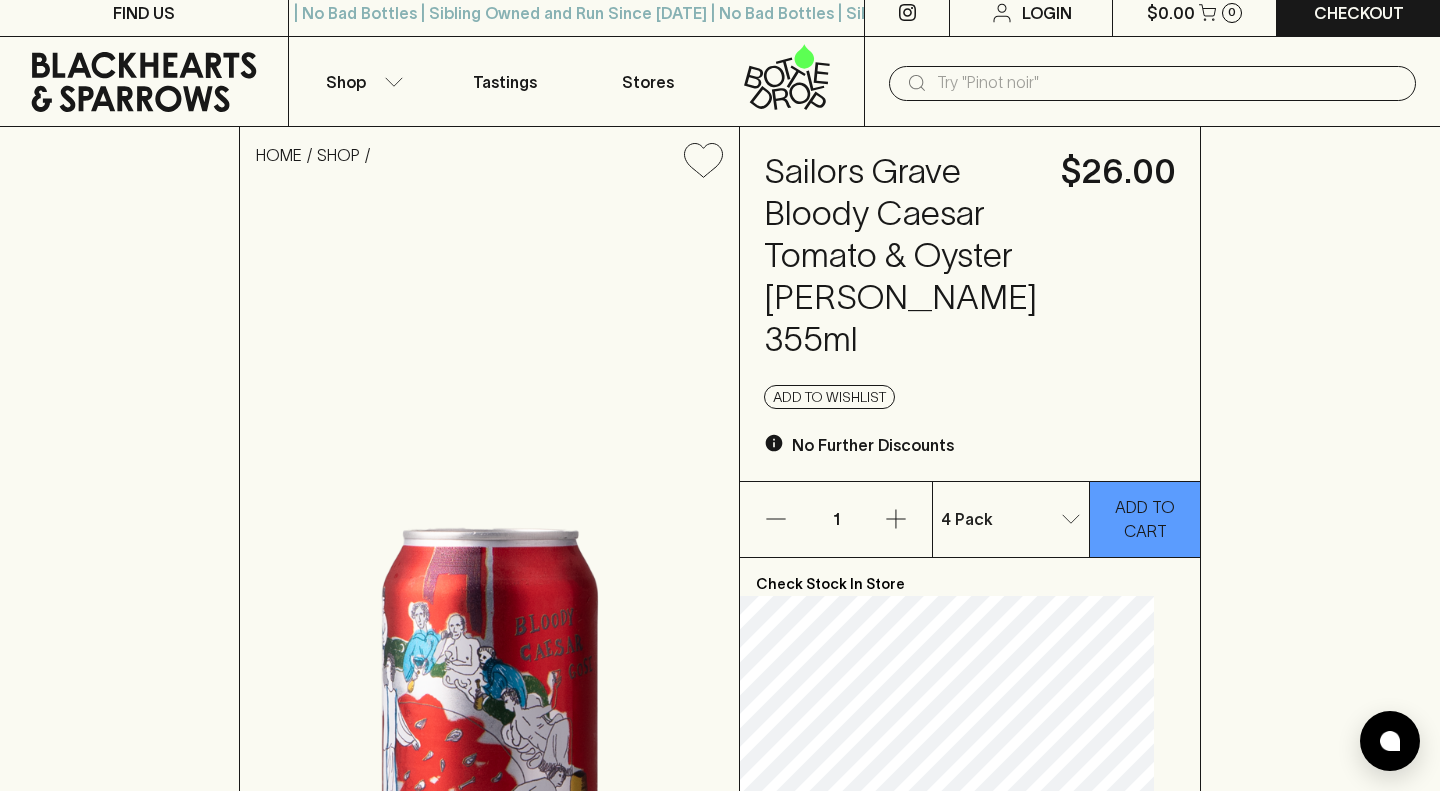 type on "1" 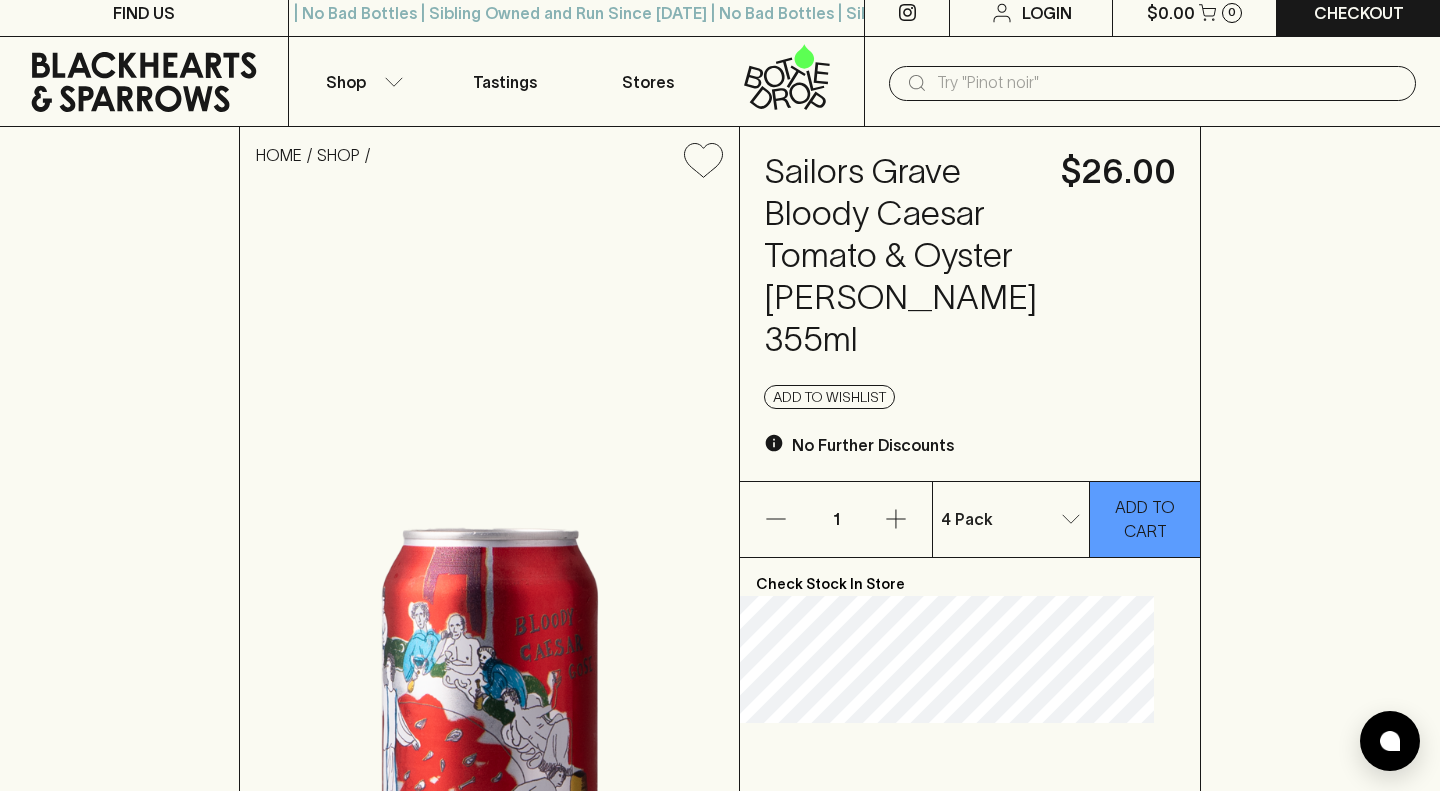 click on "Sailors Grave Bloody Caesar Tomato & Oyster [PERSON_NAME] 355ml $26.00 Add to wishlist No Further Discounts" at bounding box center [970, 304] 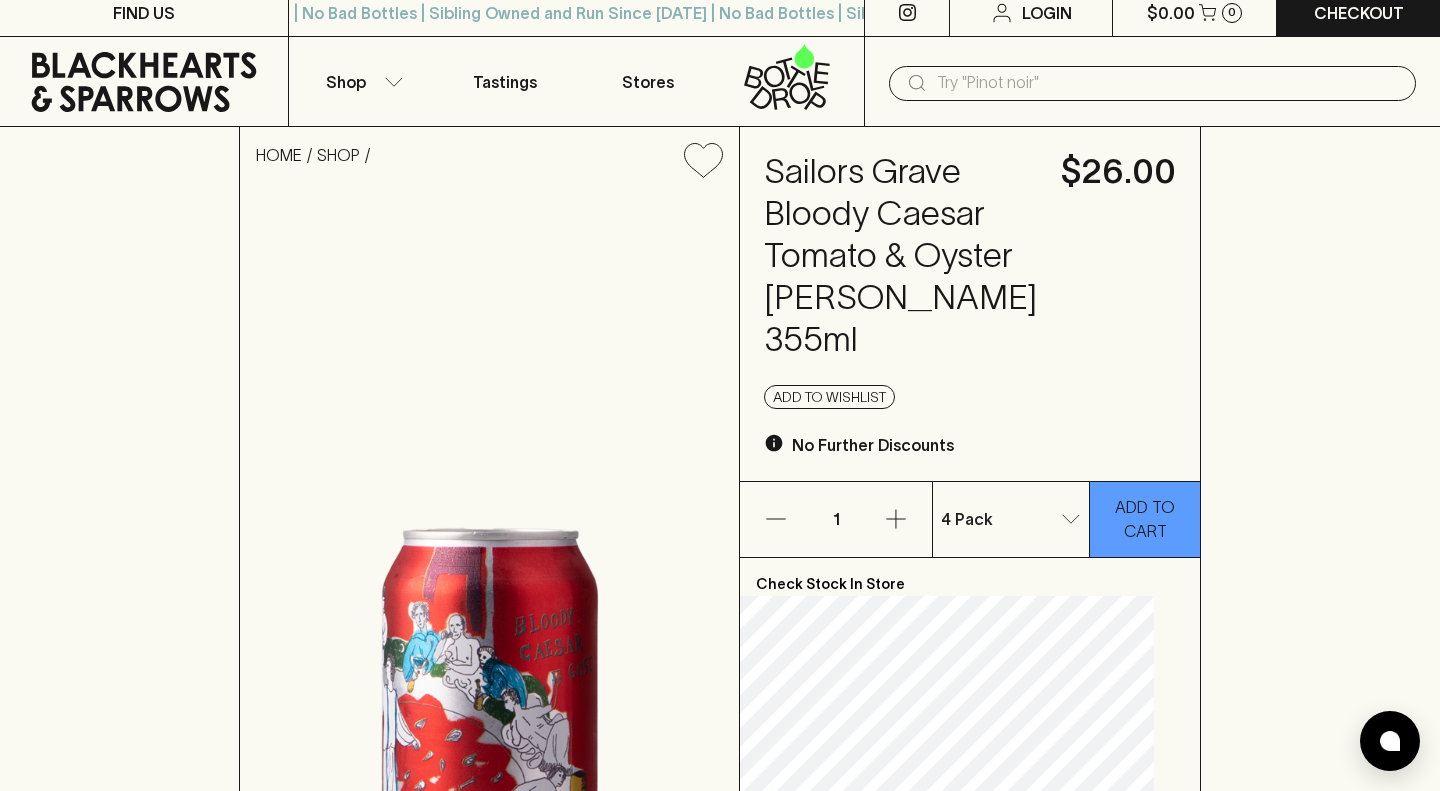click on "HOME SHOP Sailors Grave Bloody Caesar Tomato & Oyster [PERSON_NAME] 355ml $26.00 Add to wishlist No Further Discounts 1 4 Pack 1 ​ ADD TO CART Check Stock In Store About  Sailors Grave Bloody Caesar Tomato & Oyster [PERSON_NAME] 355ml What Am I? Beer, Sour/Wild" at bounding box center (720, 583) 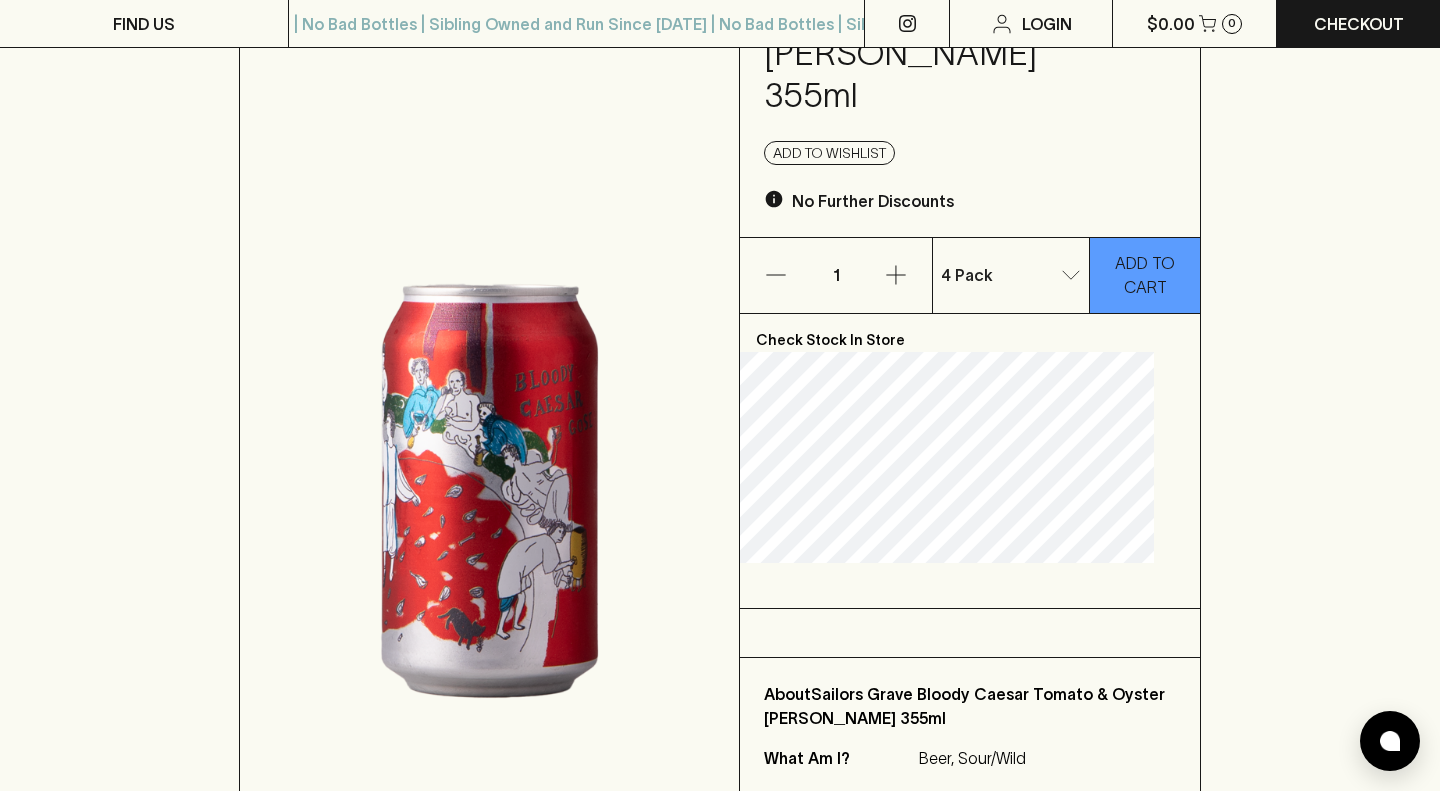 scroll, scrollTop: 254, scrollLeft: 0, axis: vertical 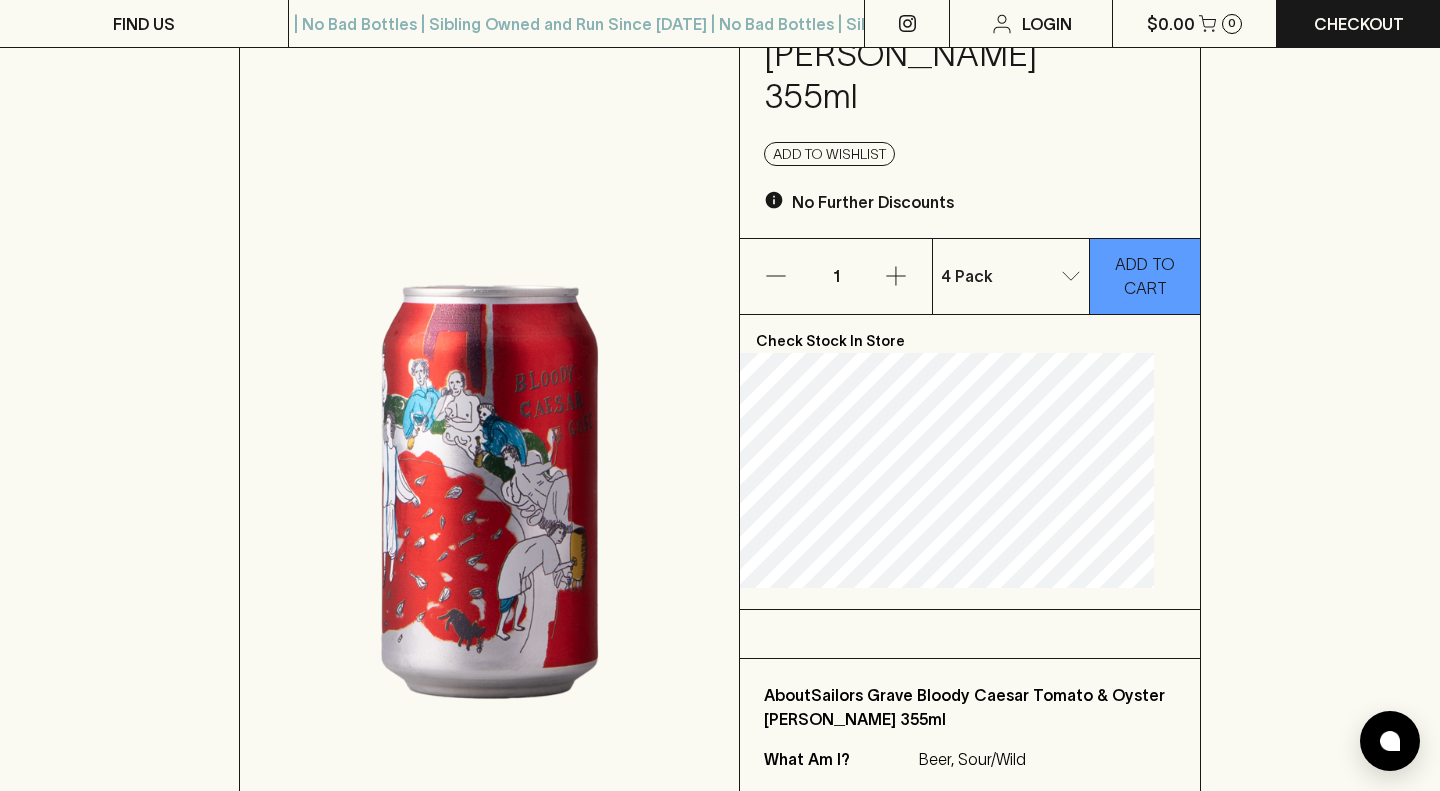 click 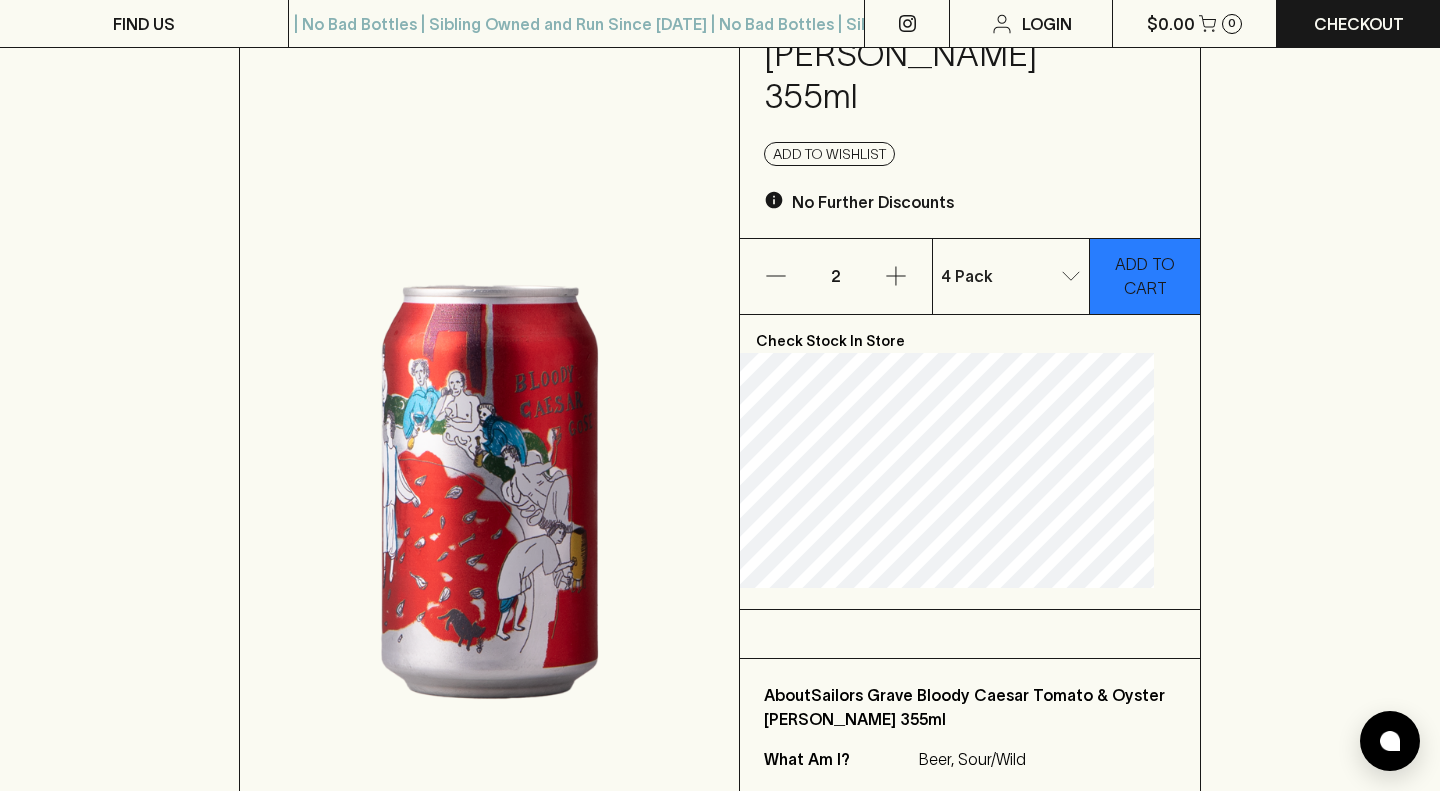 click on "ADD TO CART" at bounding box center [1145, 276] 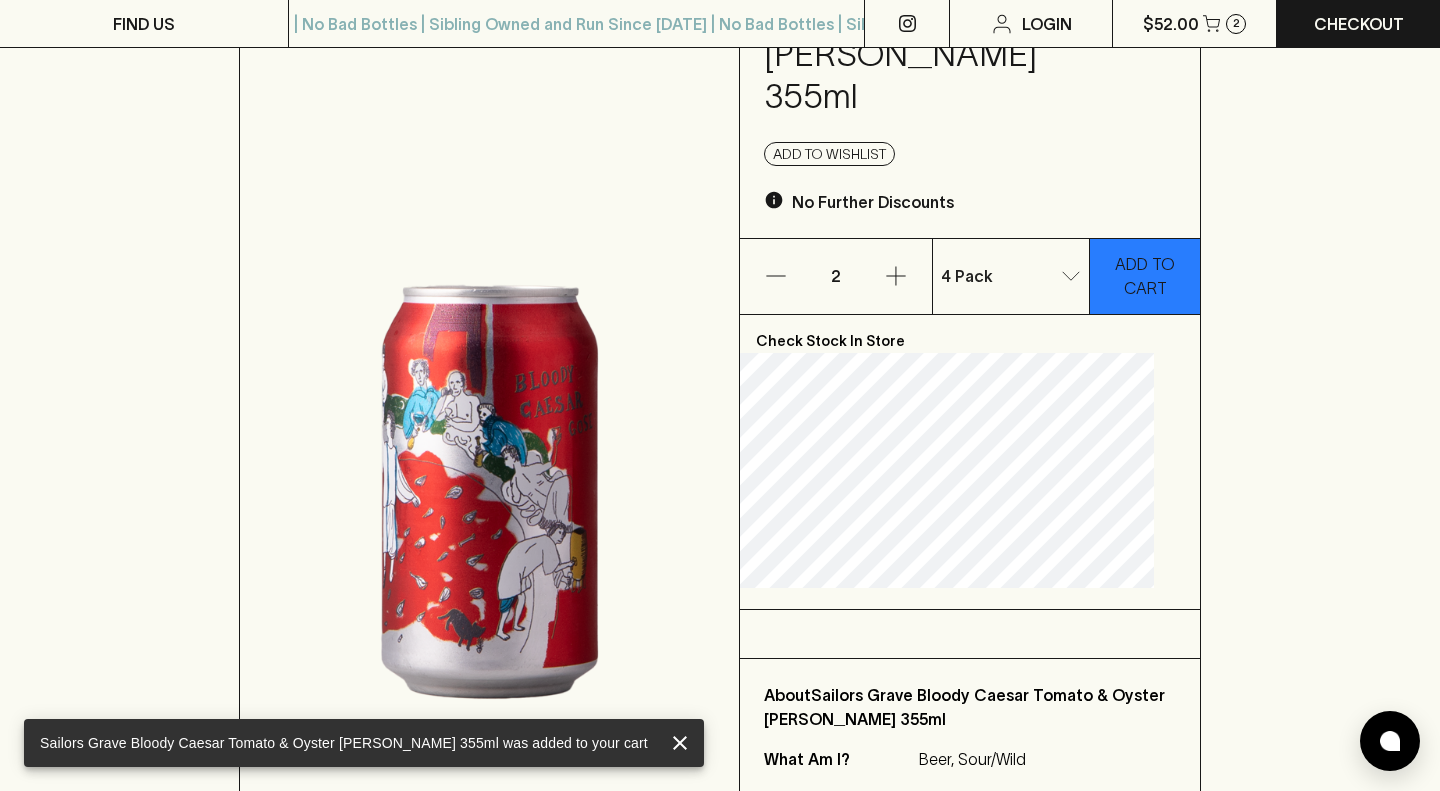 scroll, scrollTop: 0, scrollLeft: 0, axis: both 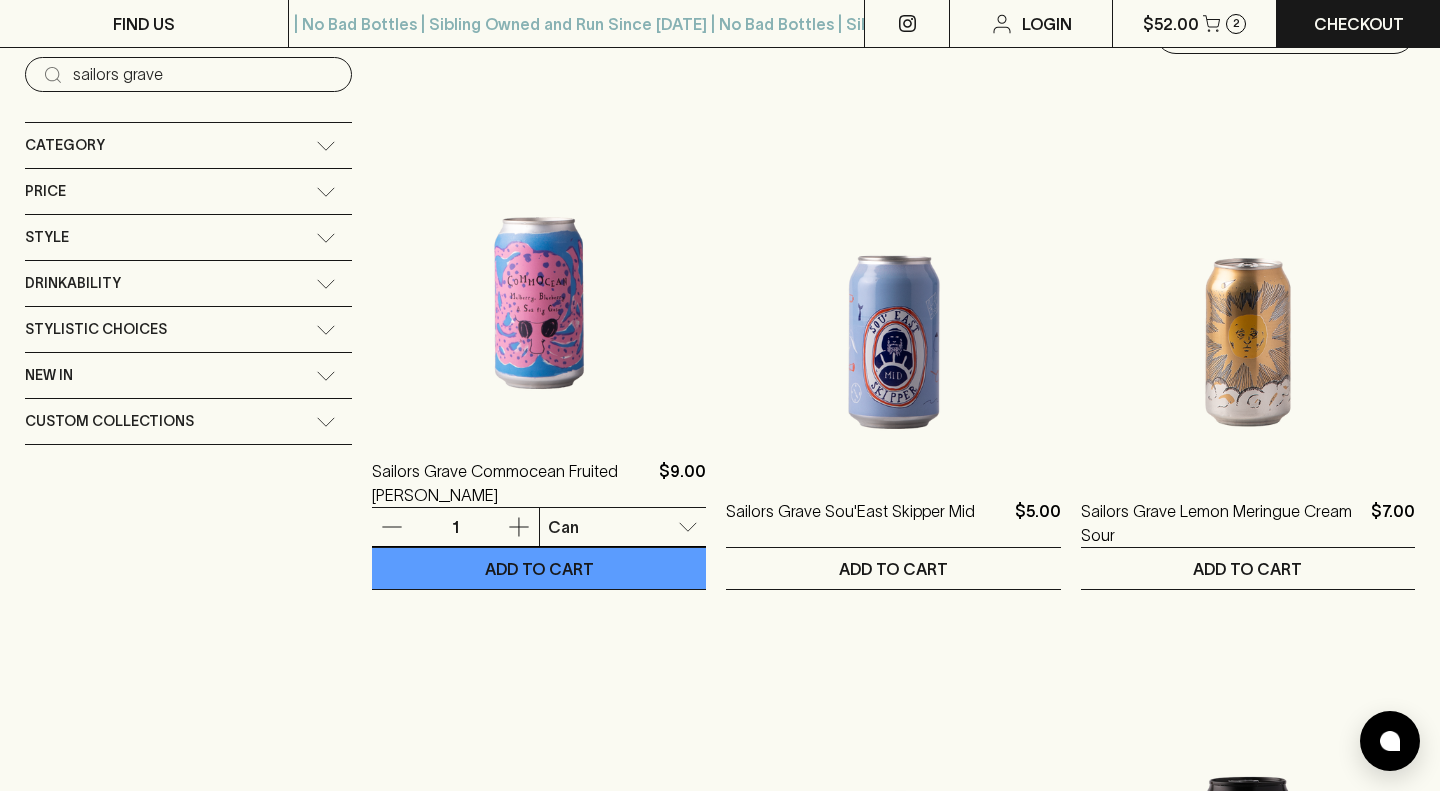 click at bounding box center [539, 254] 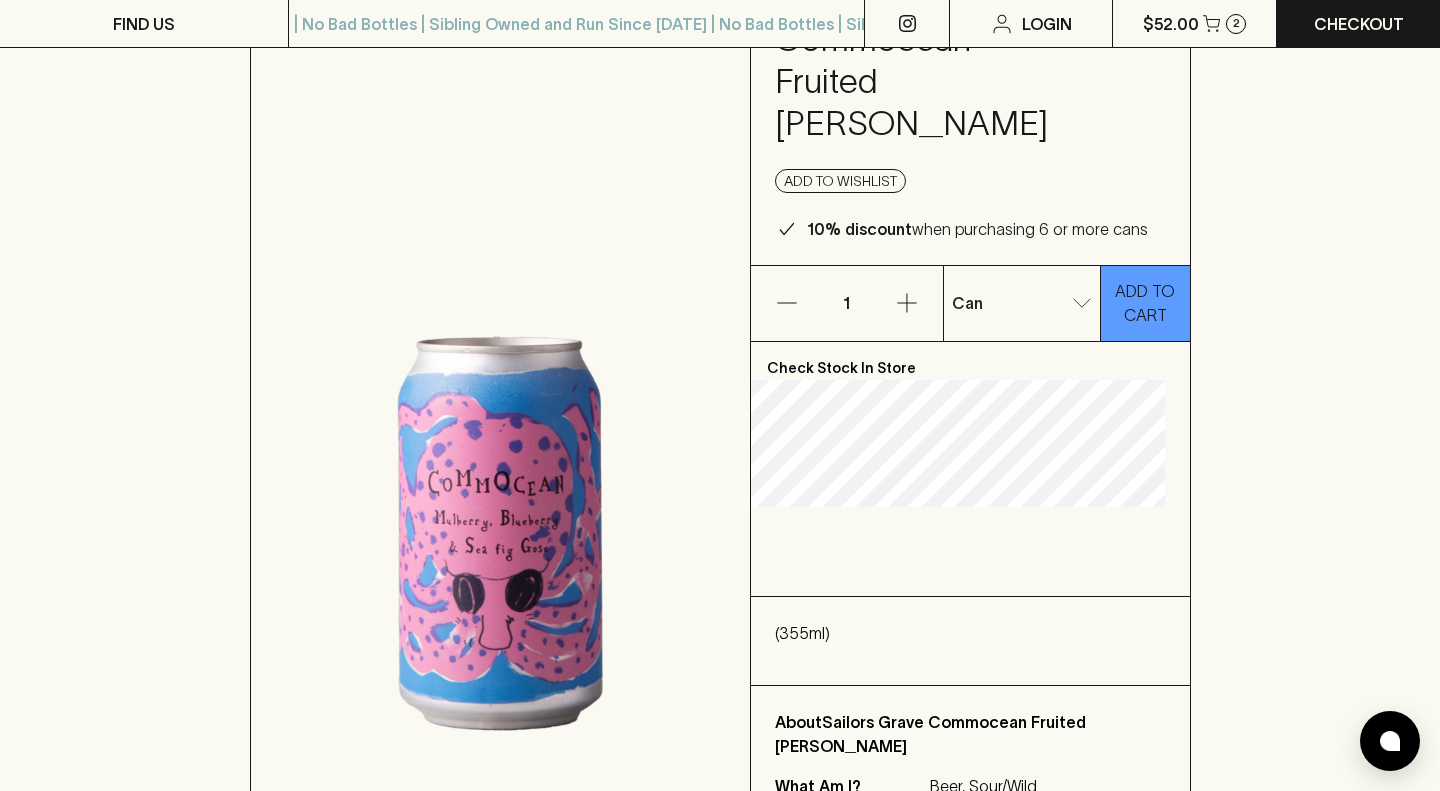 scroll, scrollTop: 200, scrollLeft: 0, axis: vertical 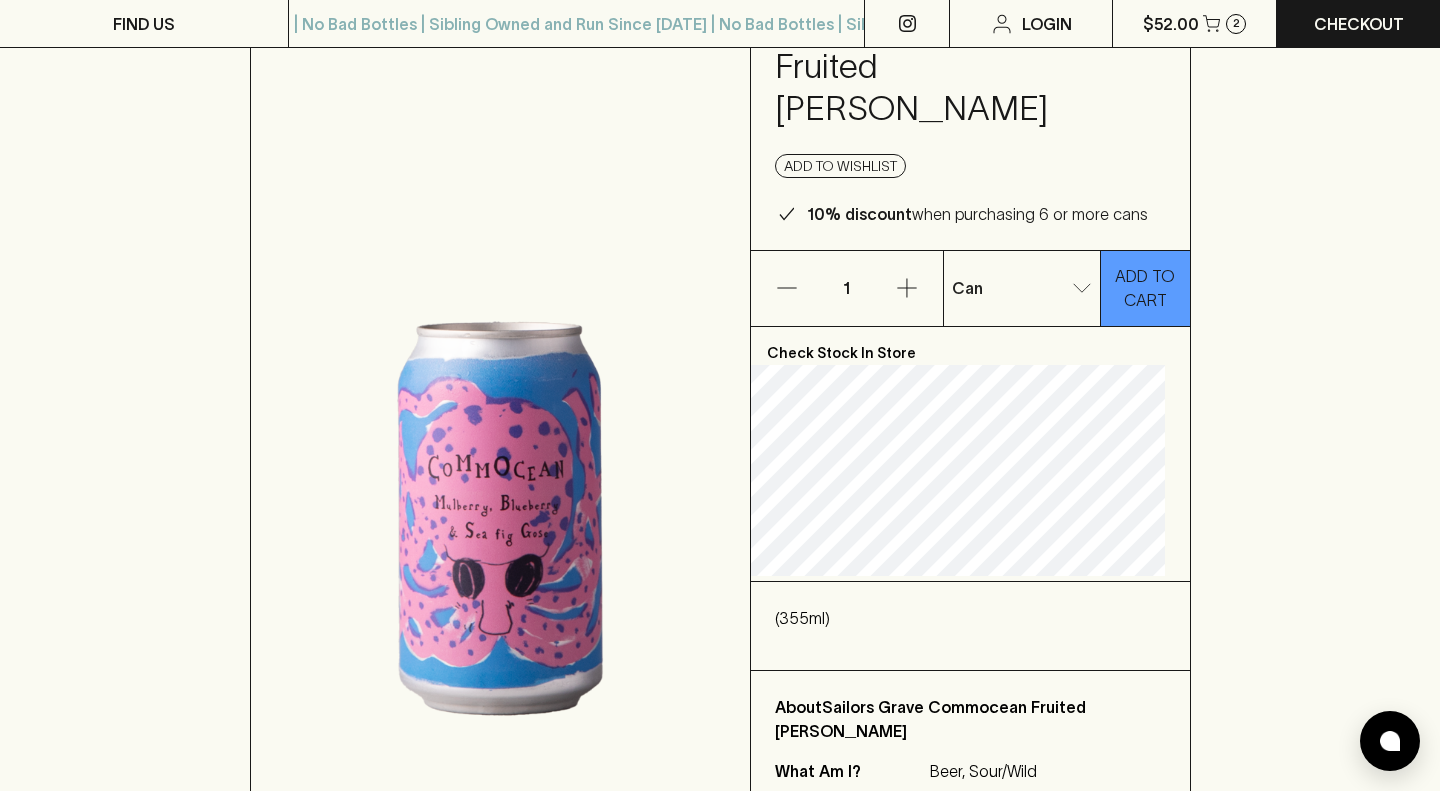 click on "FIND US | No Bad Bottles | Sibling Owned and Run Since [DATE] | No Bad Bottles | Sibling Owned and Run Since [DATE] | No Bad Bottles | Sibling Owned and Run Since [DATE] | No Bad Bottles | Sibling Owned and Run Since [DATE] | No Bad Bottles | Sibling Owned and Run Since [DATE] | No Bad Bottles | Sibling Owned and Run Since [DATE] | No Bad Bottles | Sibling Owned and Run Since [DATE] | No Bad Bottles | Sibling Owned and Run Since [DATE]
⠀ | No Bad Bottles | Sibling Owned and Run Since [DATE] | No Bad Bottles | Sibling Owned and Run Since [DATE] | No Bad Bottles | Sibling Owned and Run Since [DATE] | No Bad Bottles | Sibling Owned and Run Since [DATE] | No Bad Bottles | Sibling Owned and Run Since [DATE] | No Bad Bottles | Sibling Owned and Run Since [DATE] | No Bad Bottles | Sibling Owned and Run Since [DATE] | No Bad Bottles | Sibling Owned and Run Since [DATE]
⠀ Login $52.00 2 Checkout Shop Tastings Stores ​ HOME SHOP Sailors Grave Commocean Fruited [PERSON_NAME] $9.00 Add to wishlist 10% discount   cans 1 Can 0 1" at bounding box center (720, 1246) 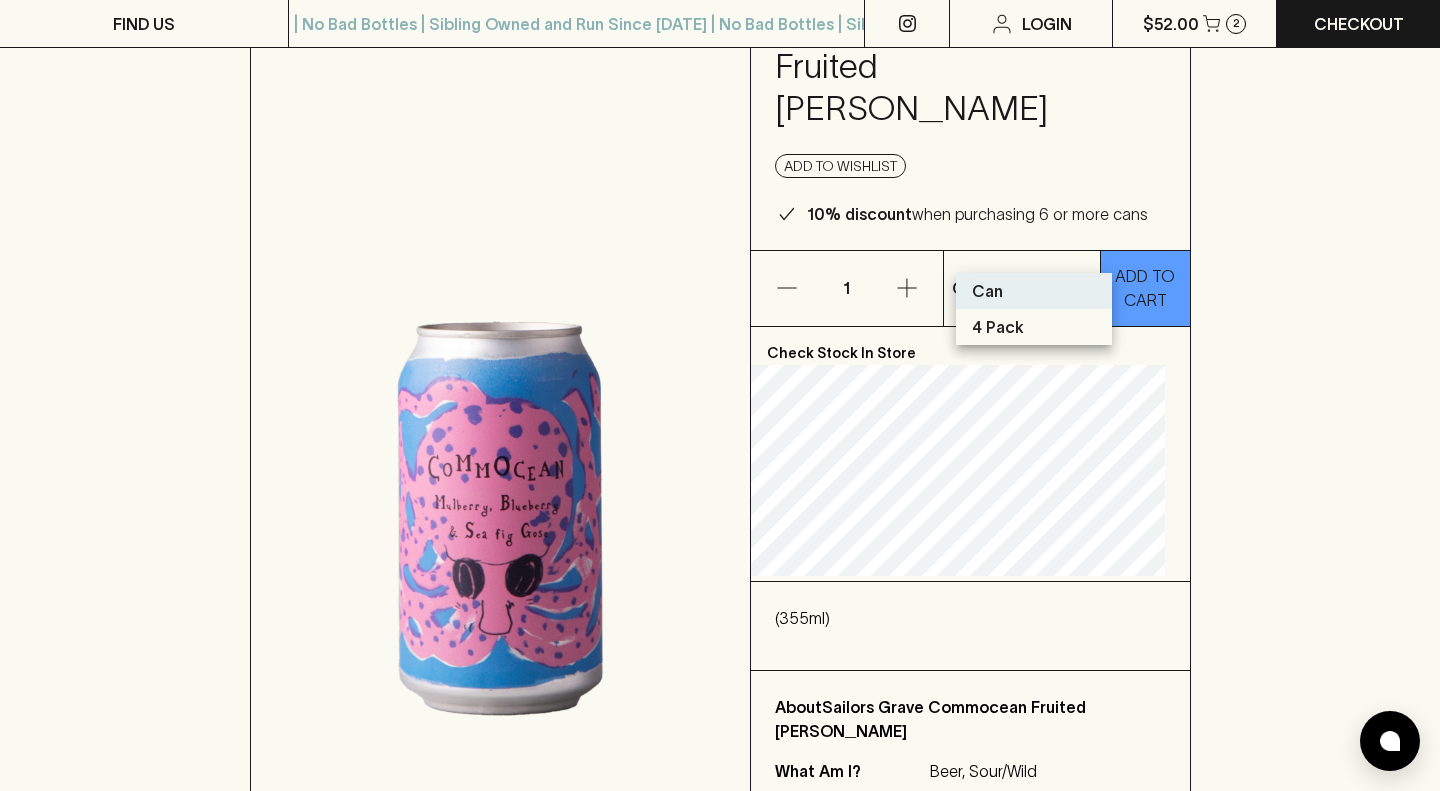 click on "4 Pack" at bounding box center (998, 327) 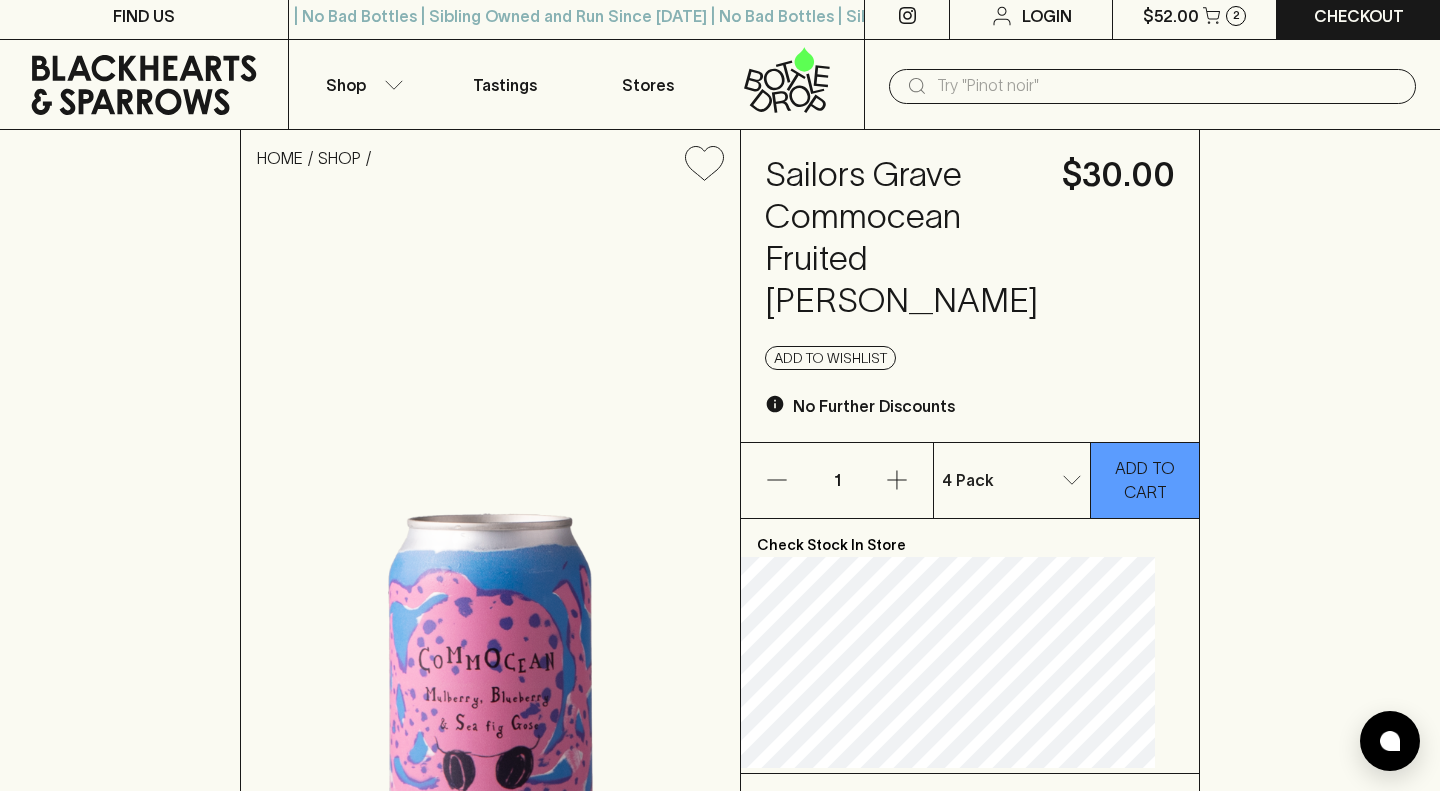 scroll, scrollTop: 6, scrollLeft: 0, axis: vertical 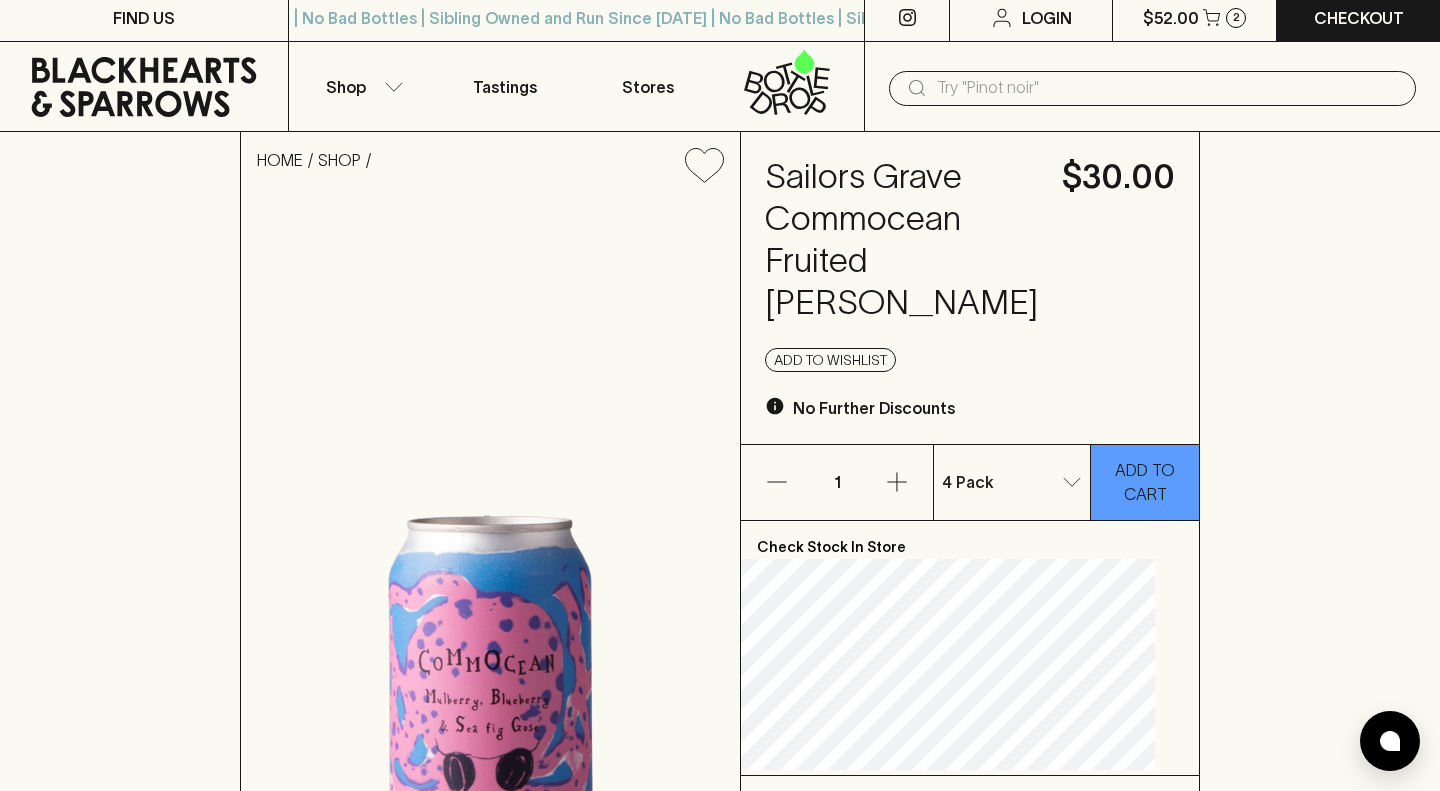click on "HOME SHOP Sailors Grave Commocean Fruited [PERSON_NAME] $30.00 Add to wishlist No Further Discounts 1 4 Pack 1 ​ ADD TO CART Check Stock In Store (355ml) About  Sailors Grave Commocean Fruited [PERSON_NAME] What Am I? Beer, Sour/Wild" at bounding box center (720, 567) 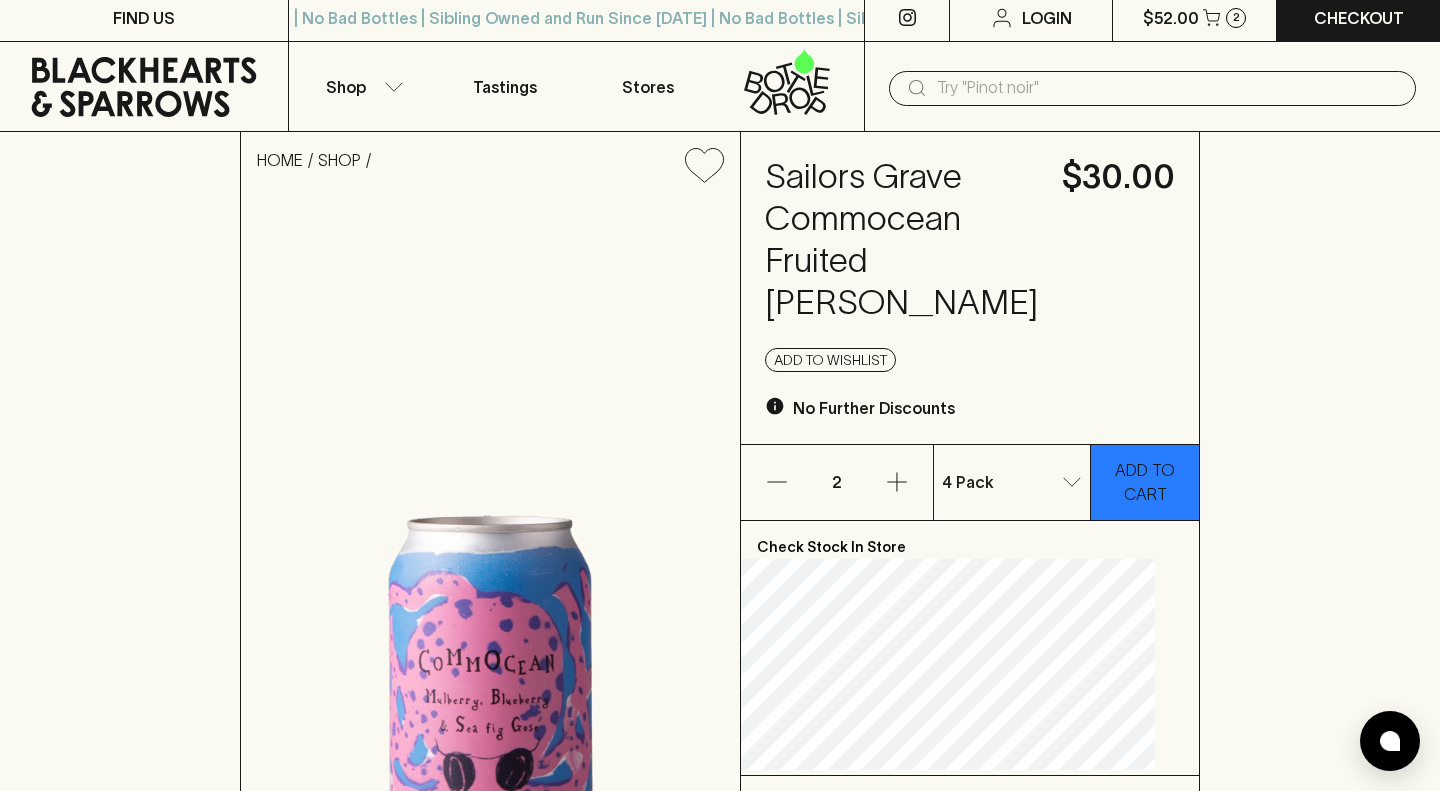 click on "ADD TO CART" at bounding box center (1145, 482) 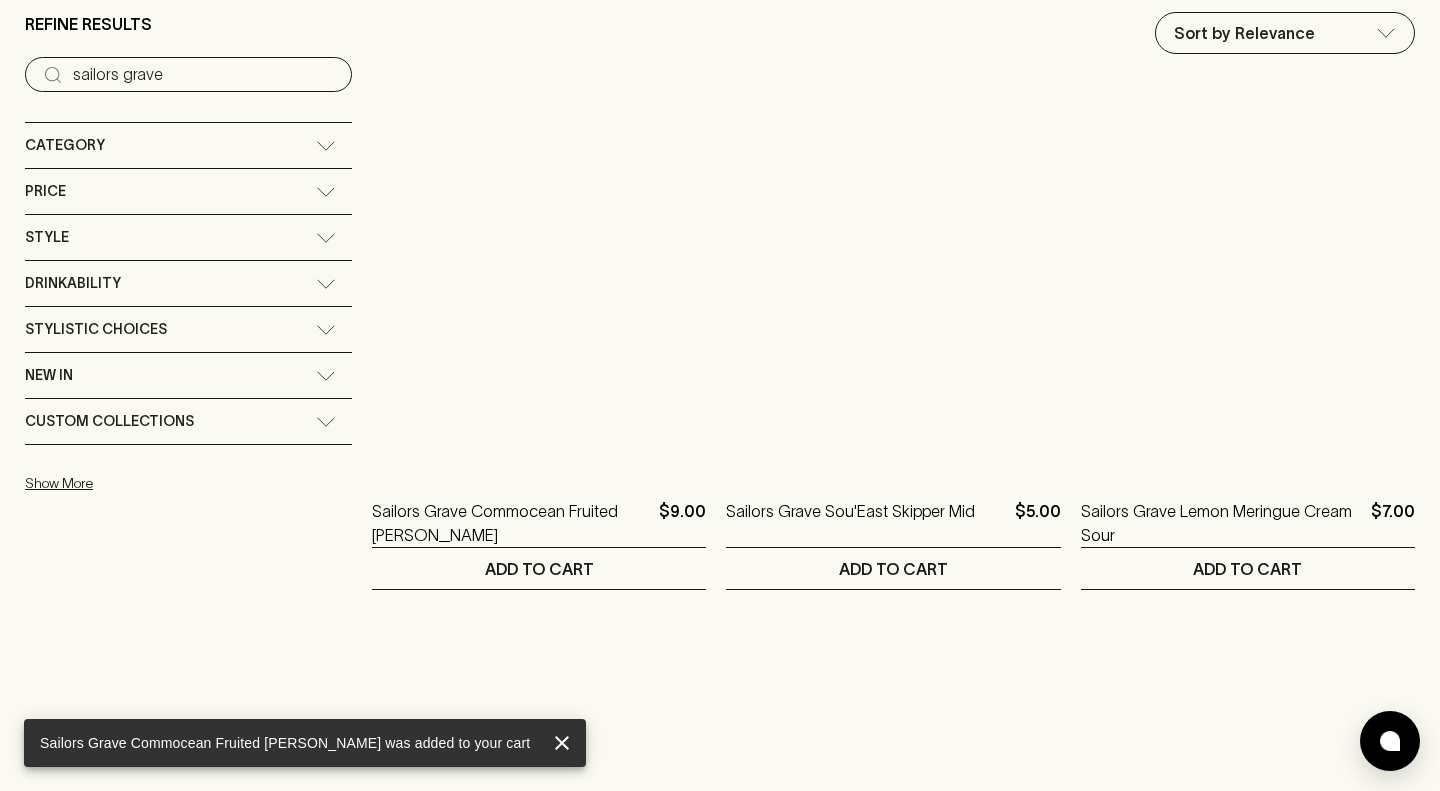 scroll, scrollTop: 0, scrollLeft: 0, axis: both 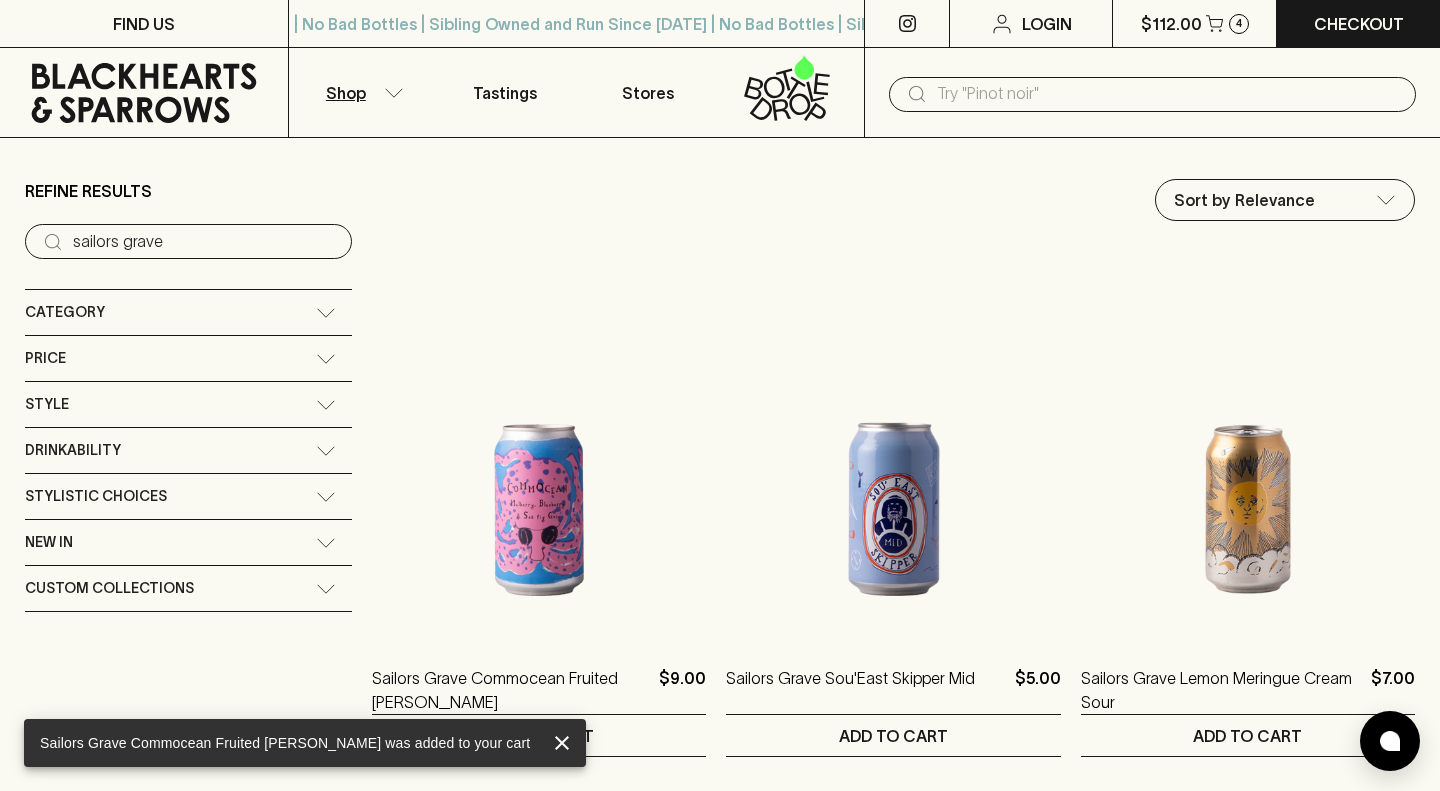 click at bounding box center [539, 957] 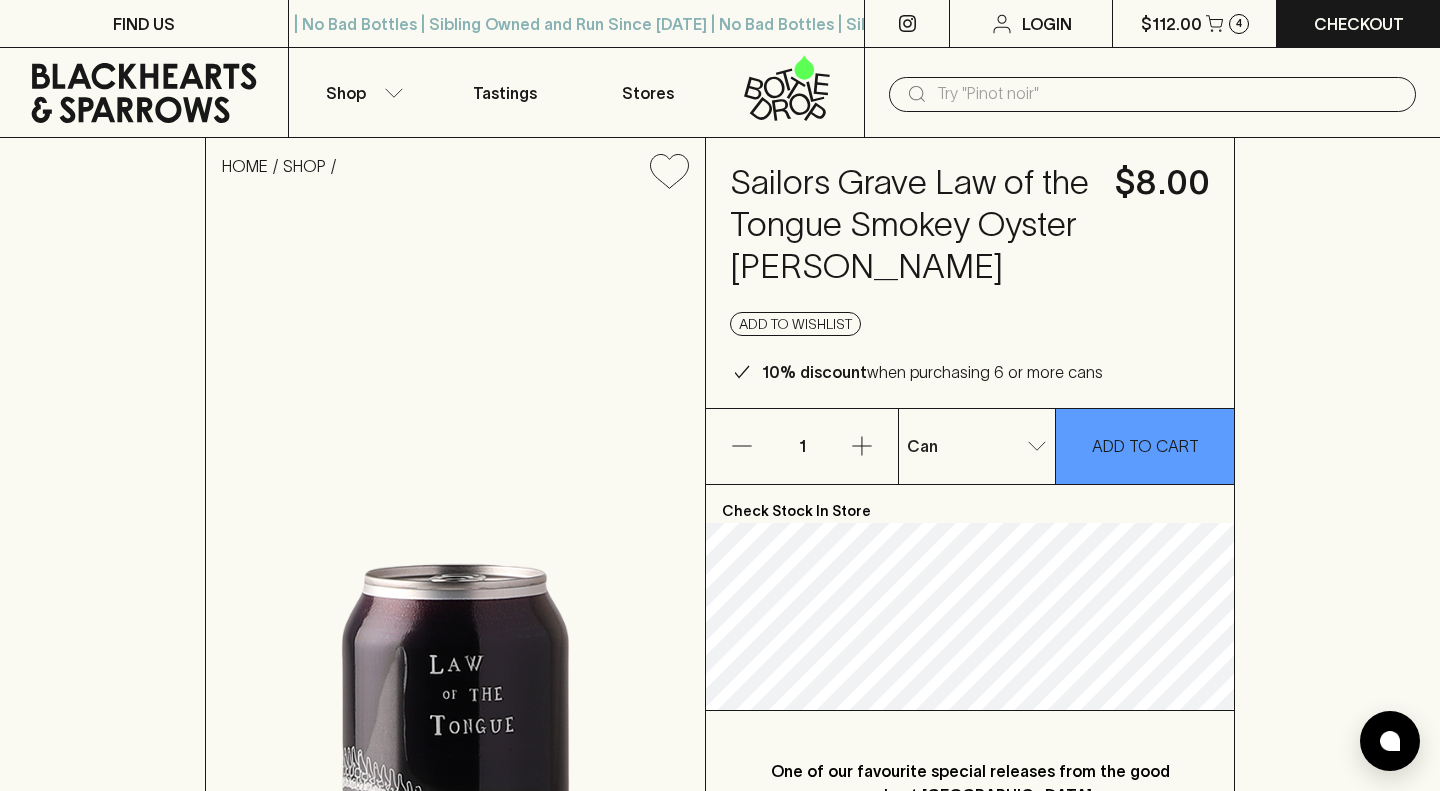 click on "FIND US | No Bad Bottles | Sibling Owned and Run Since [DATE] | No Bad Bottles | Sibling Owned and Run Since [DATE] | No Bad Bottles | Sibling Owned and Run Since [DATE] | No Bad Bottles | Sibling Owned and Run Since [DATE] | No Bad Bottles | Sibling Owned and Run Since [DATE] | No Bad Bottles | Sibling Owned and Run Since [DATE] | No Bad Bottles | Sibling Owned and Run Since [DATE] | No Bad Bottles | Sibling Owned and Run Since [DATE]
⠀ | No Bad Bottles | Sibling Owned and Run Since [DATE] | No Bad Bottles | Sibling Owned and Run Since [DATE] | No Bad Bottles | Sibling Owned and Run Since [DATE] | No Bad Bottles | Sibling Owned and Run Since [DATE] | No Bad Bottles | Sibling Owned and Run Since [DATE] | No Bad Bottles | Sibling Owned and Run Since [DATE] | No Bad Bottles | Sibling Owned and Run Since [DATE] | No Bad Bottles | Sibling Owned and Run Since [DATE]
⠀ Login $112.00 4 Checkout Shop Tastings Stores ​ HOME SHOP Sailors Grave Law of the Tongue Smokey Oyster [PERSON_NAME] $8.00 Add to wishlist 10% discount" at bounding box center [720, 1502] 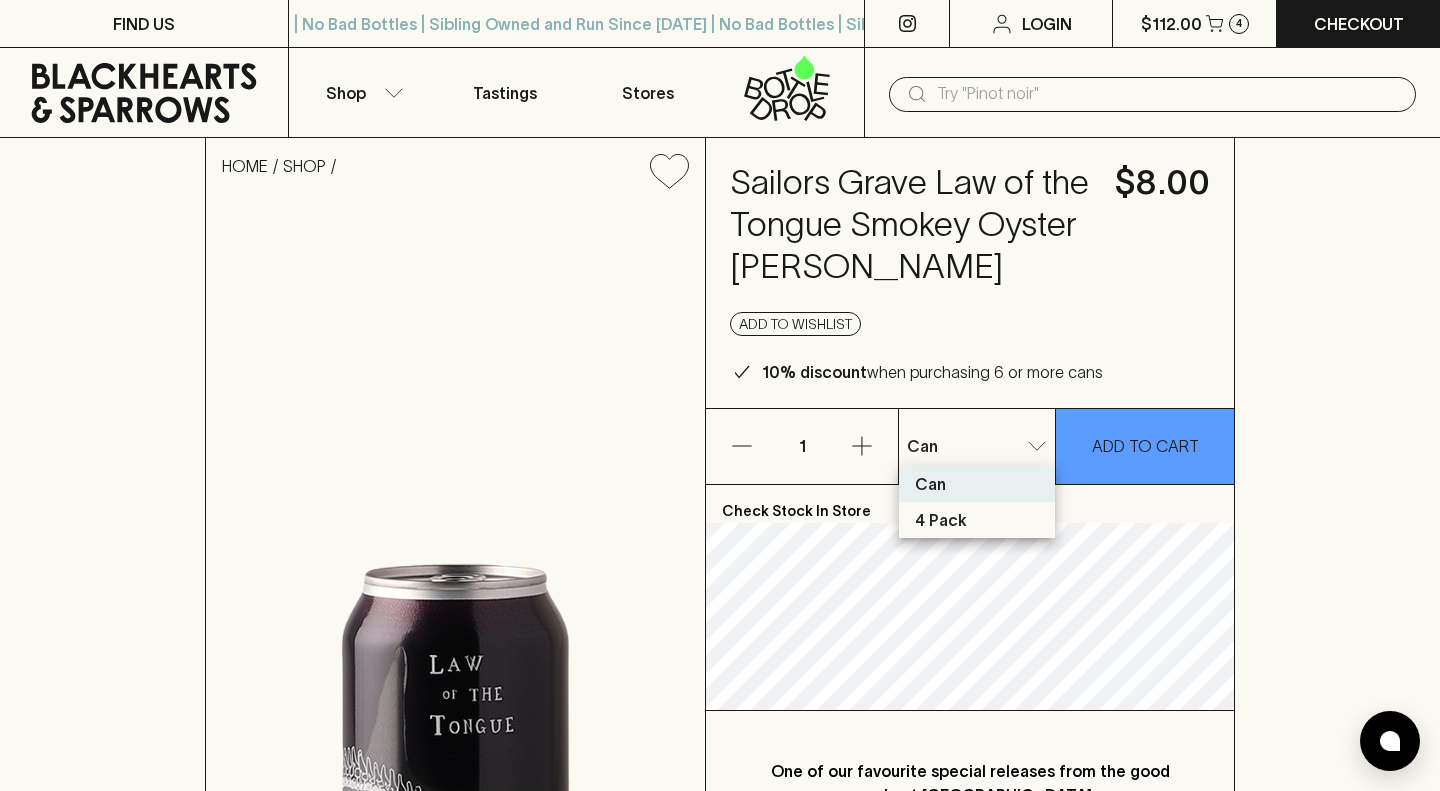 click on "4 Pack" at bounding box center (941, 520) 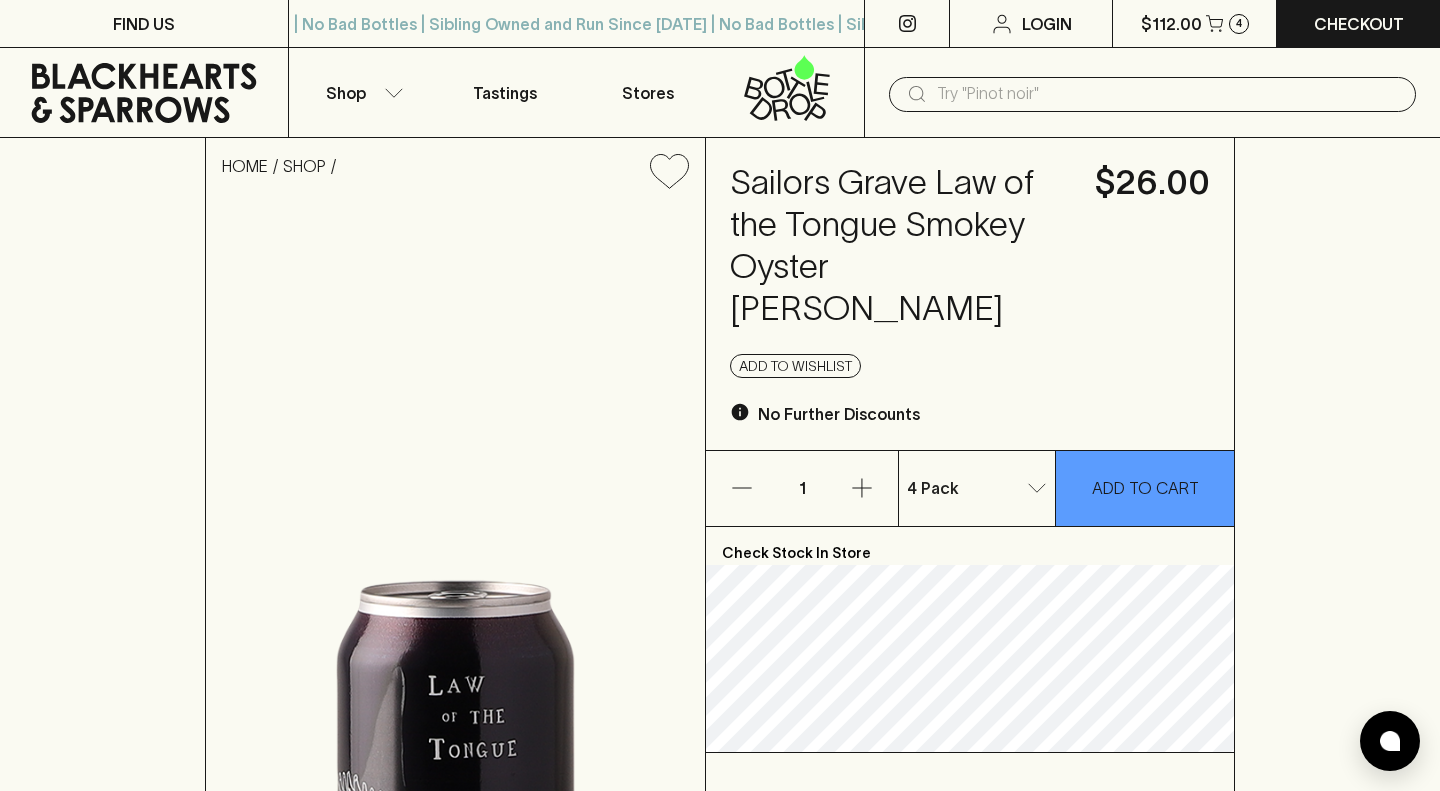 click at bounding box center [862, 488] 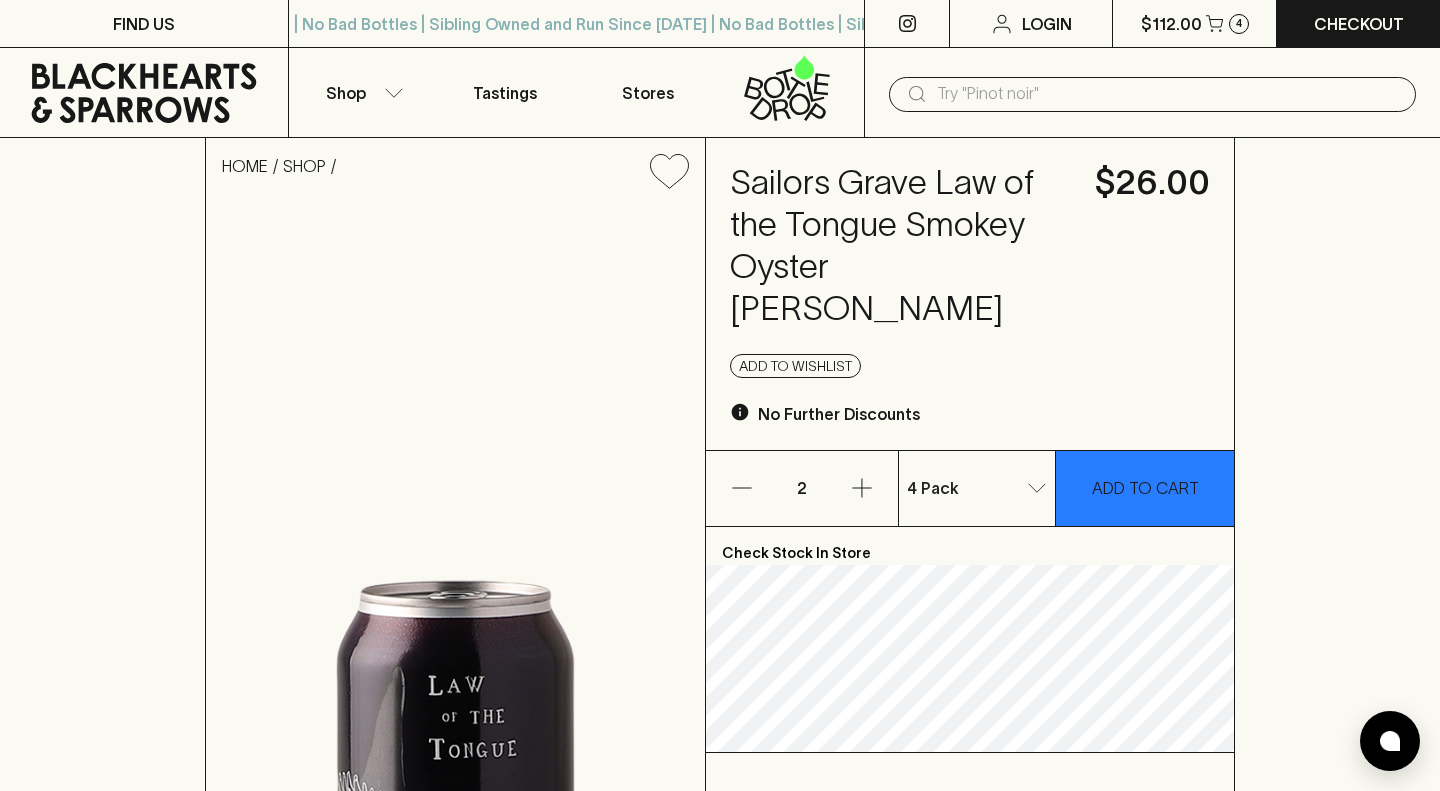 click on "ADD TO CART" at bounding box center [1145, 488] 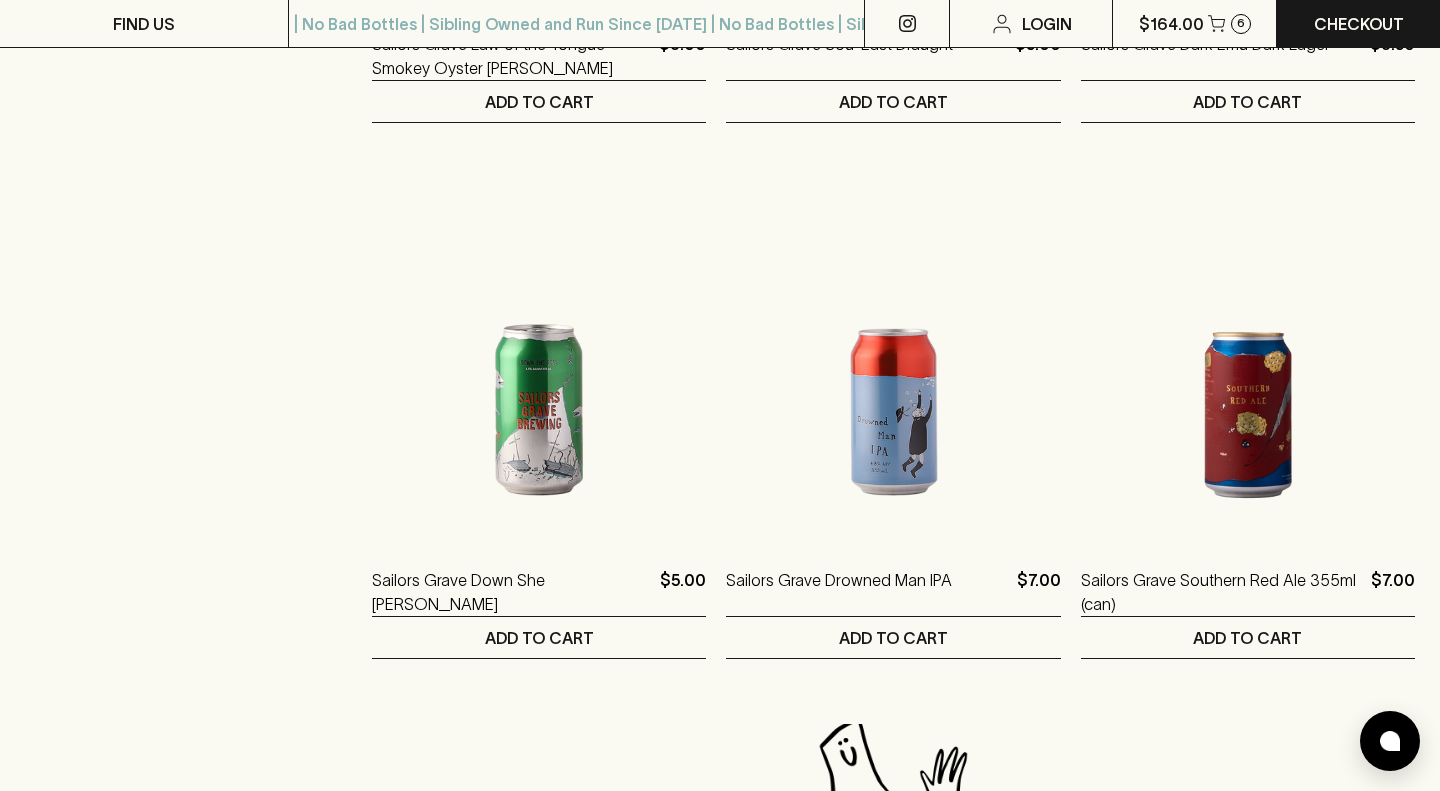 scroll, scrollTop: 1169, scrollLeft: 0, axis: vertical 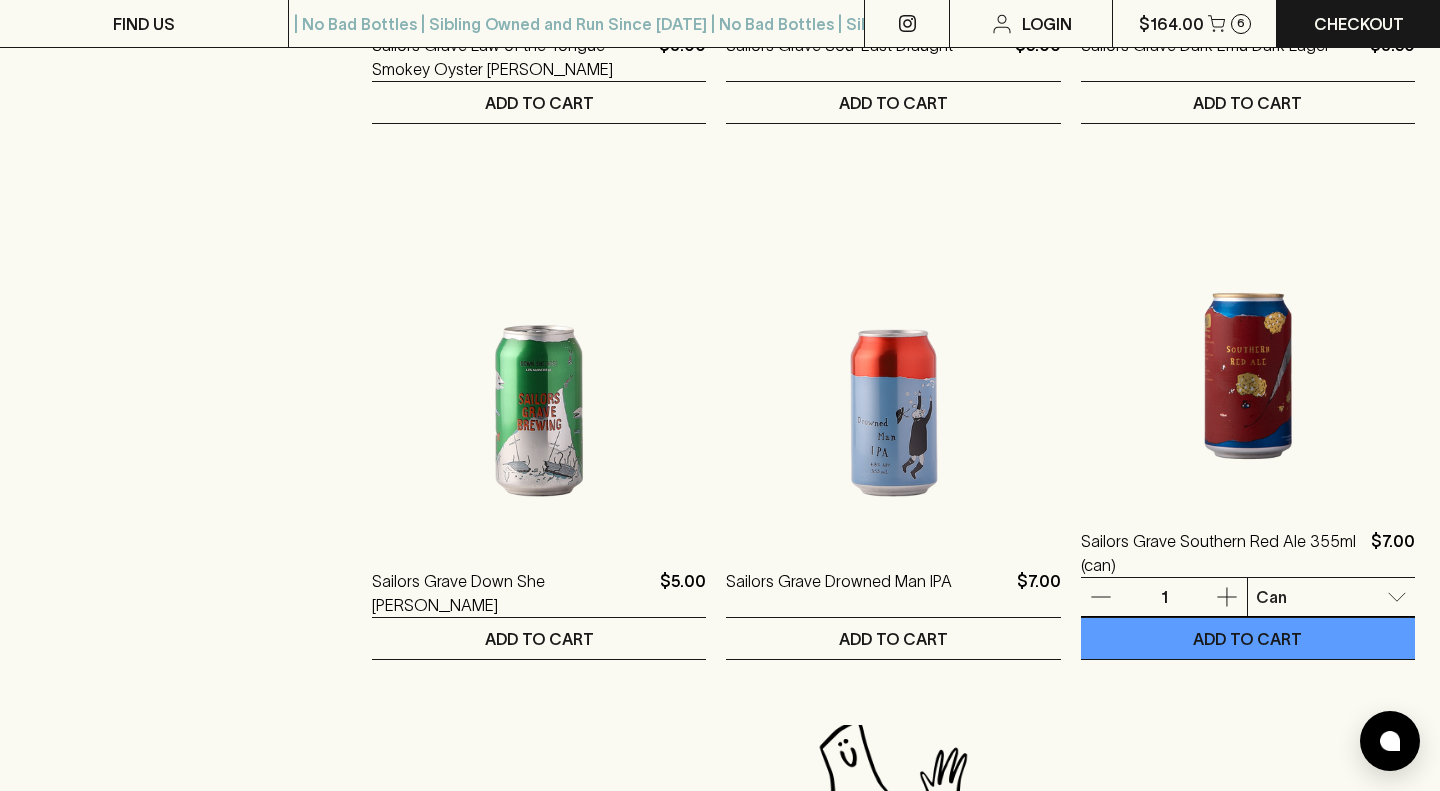 click at bounding box center [1248, 324] 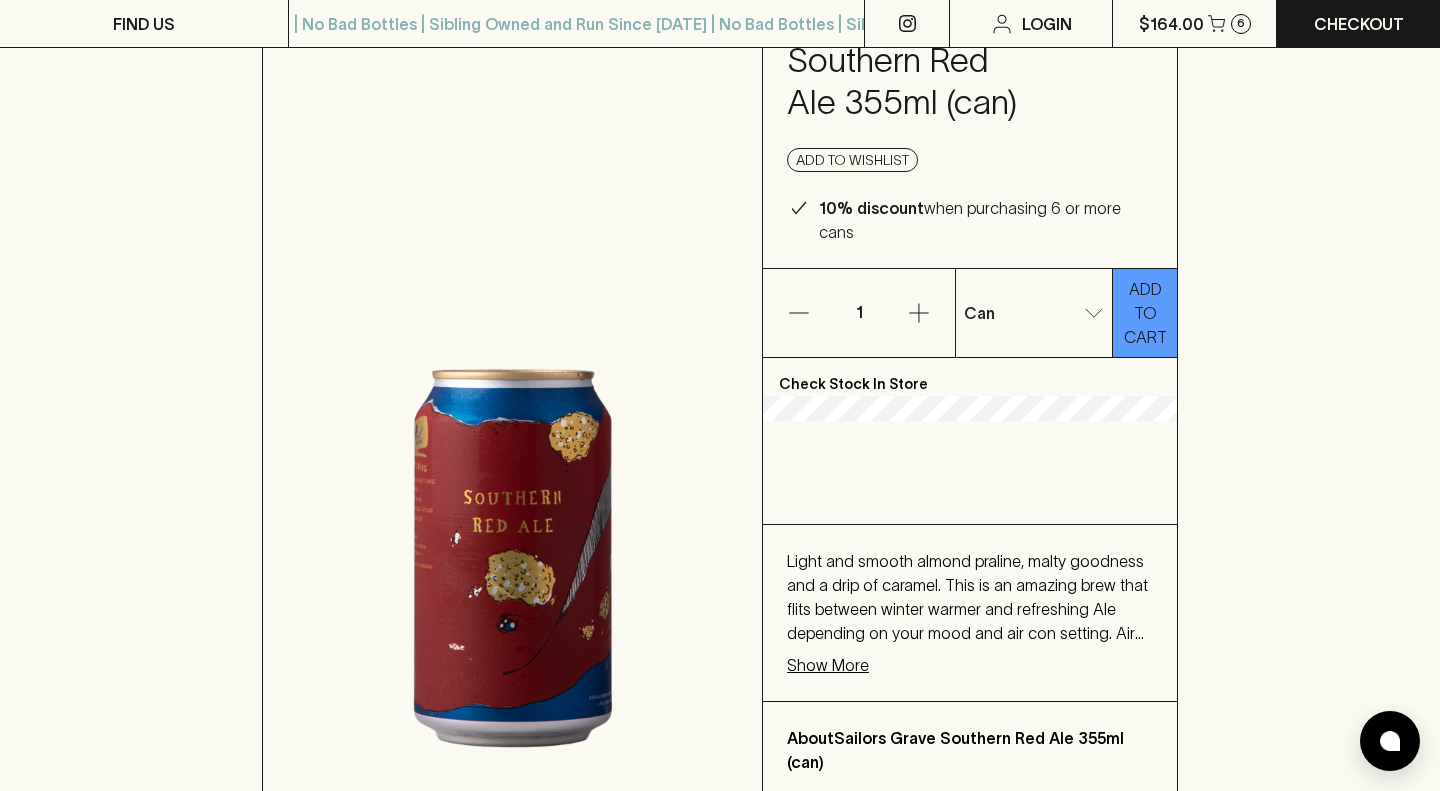 scroll, scrollTop: 169, scrollLeft: 0, axis: vertical 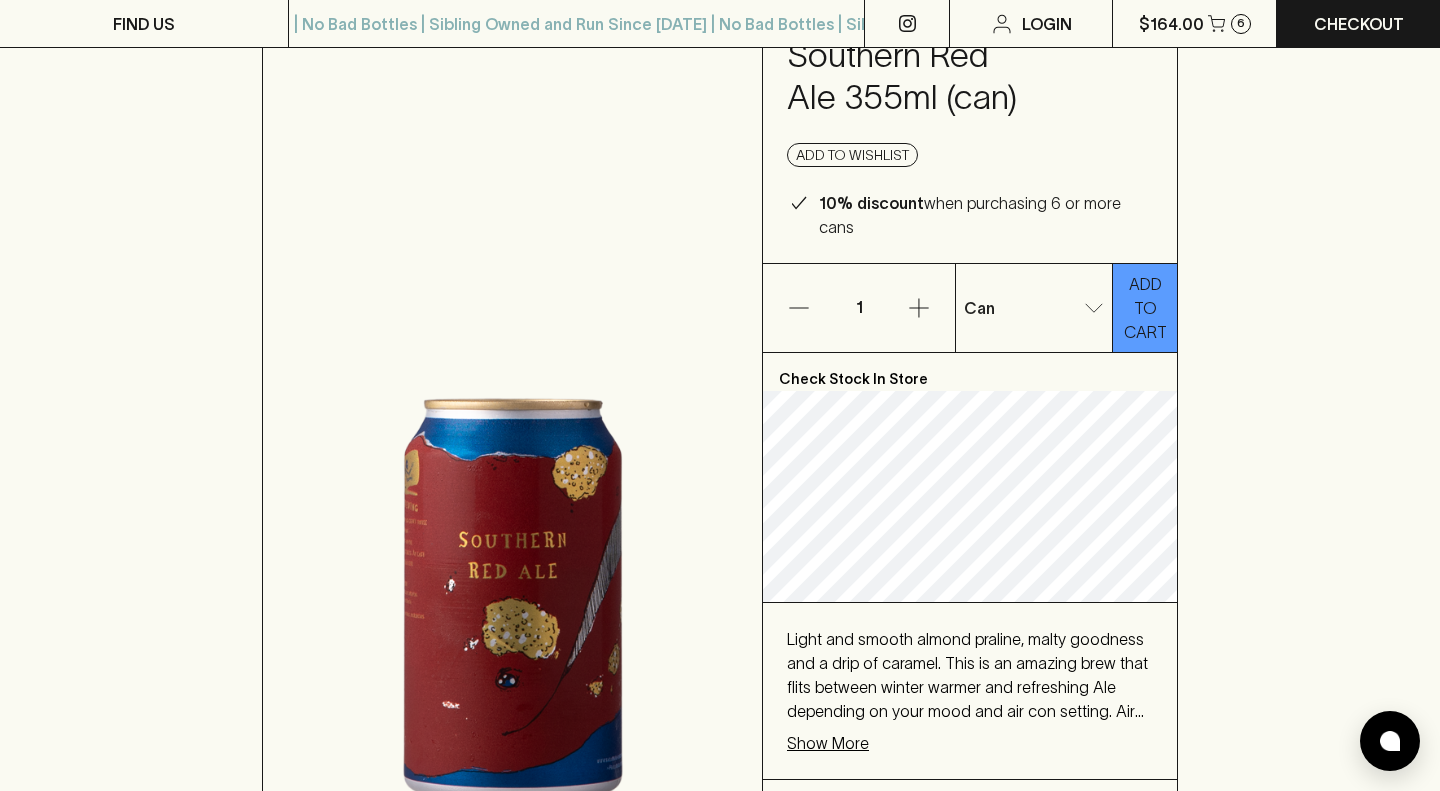 click on "Show More" at bounding box center [828, 743] 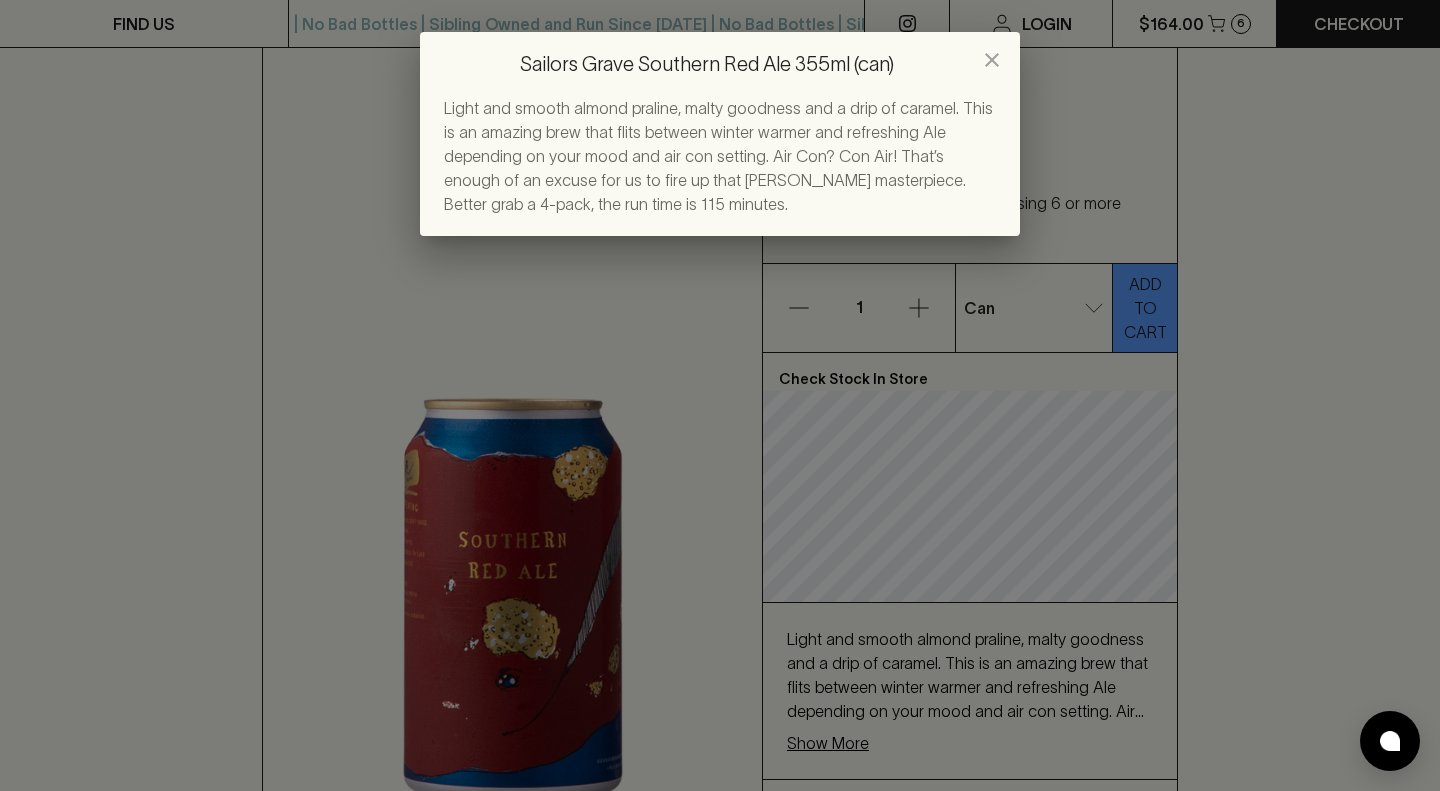click 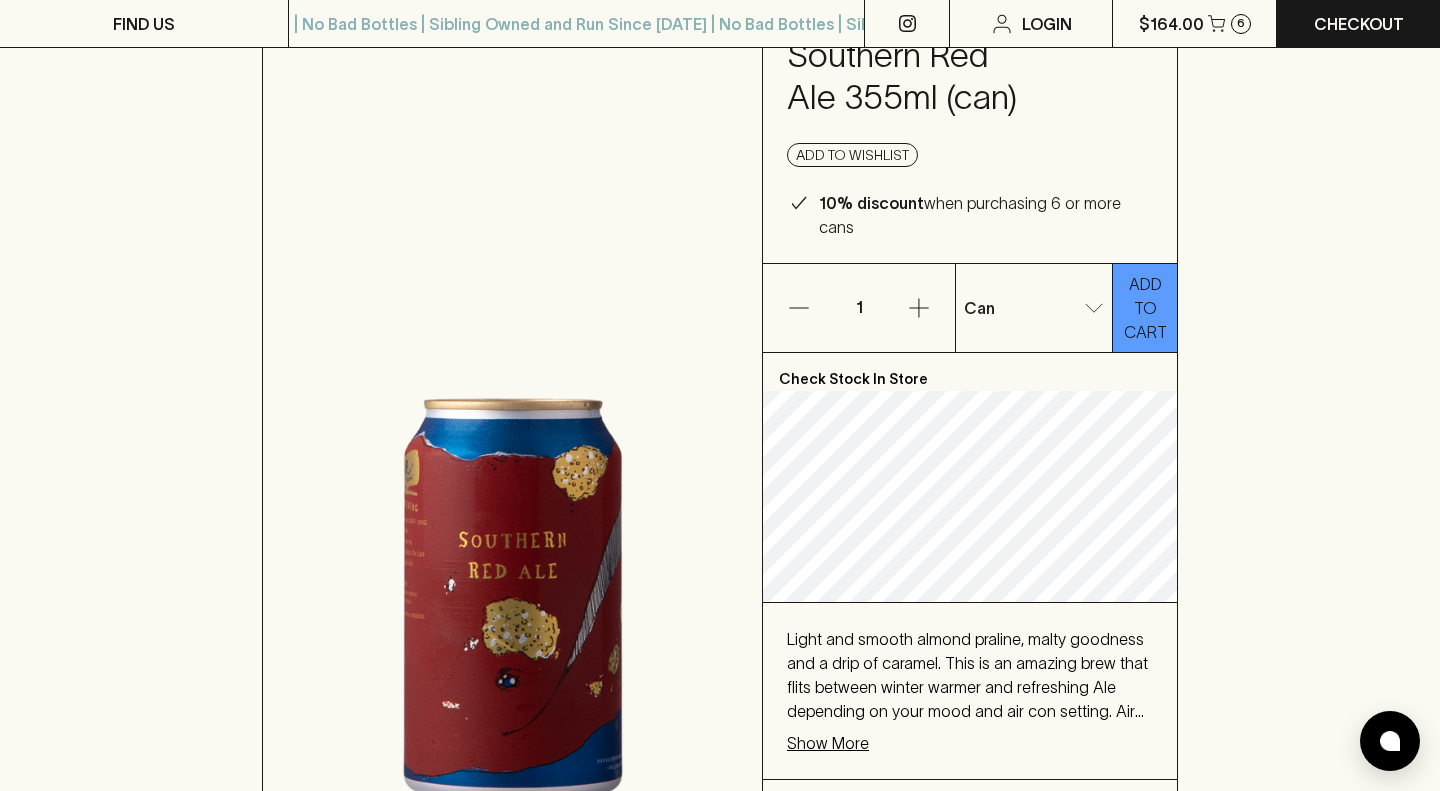 click on "FIND US | No Bad Bottles | Sibling Owned and Run Since [DATE] | No Bad Bottles | Sibling Owned and Run Since [DATE] | No Bad Bottles | Sibling Owned and Run Since [DATE] | No Bad Bottles | Sibling Owned and Run Since [DATE] | No Bad Bottles | Sibling Owned and Run Since [DATE] | No Bad Bottles | Sibling Owned and Run Since [DATE] | No Bad Bottles | Sibling Owned and Run Since [DATE] | No Bad Bottles | Sibling Owned and Run Since [DATE]
⠀ | No Bad Bottles | Sibling Owned and Run Since [DATE] | No Bad Bottles | Sibling Owned and Run Since [DATE] | No Bad Bottles | Sibling Owned and Run Since [DATE] | No Bad Bottles | Sibling Owned and Run Since [DATE] | No Bad Bottles | Sibling Owned and Run Since [DATE] | No Bad Bottles | Sibling Owned and Run Since [DATE] | No Bad Bottles | Sibling Owned and Run Since [DATE] | No Bad Bottles | Sibling Owned and Run Since [DATE]
⠀ Login $164.00 6 Checkout Shop Tastings Stores ​ HOME SHOP Sailors Grave Southern Red Ale 355ml (can) $7.00 Add to wishlist 10% discount   cans 1 0" at bounding box center (720, 1316) 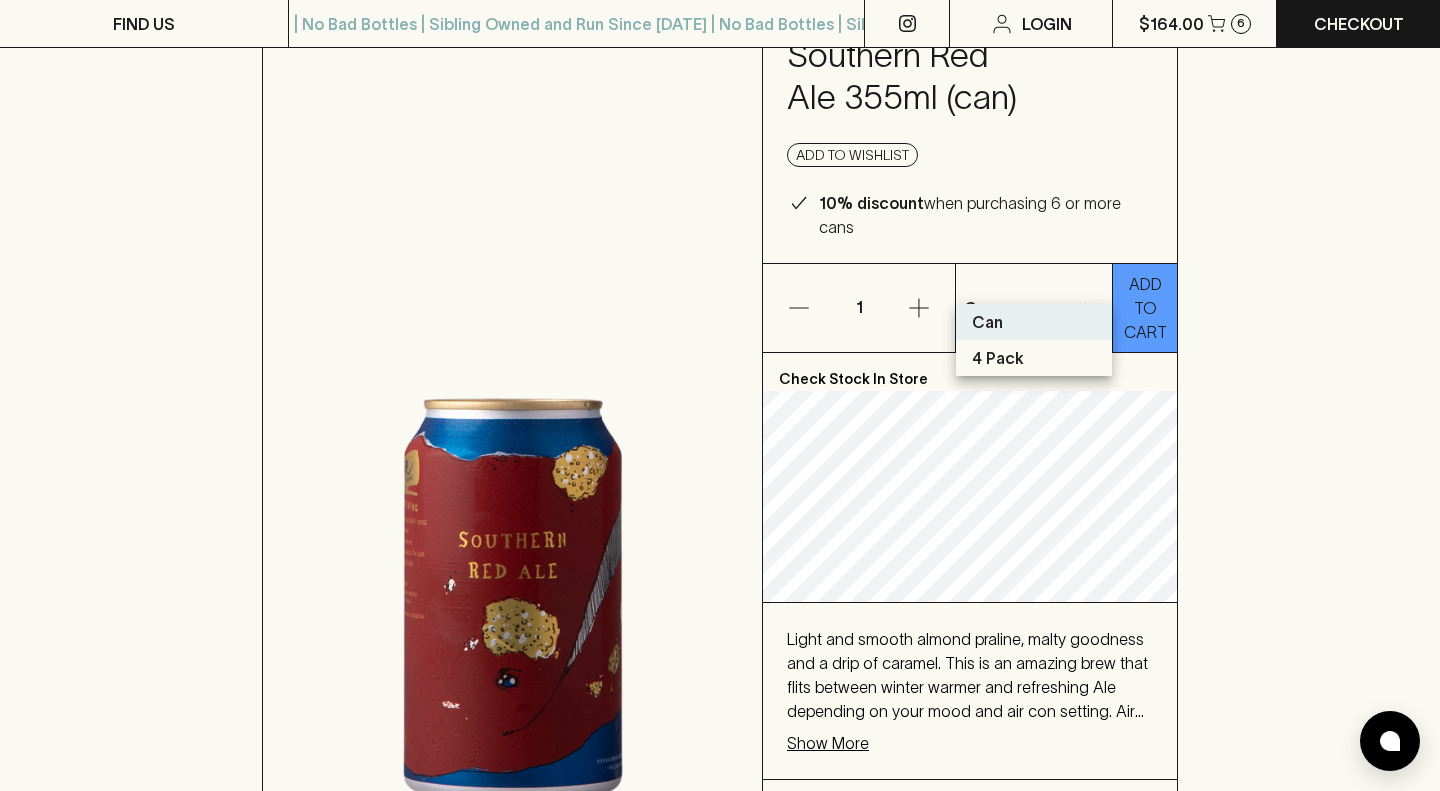 click on "4 Pack" at bounding box center [998, 358] 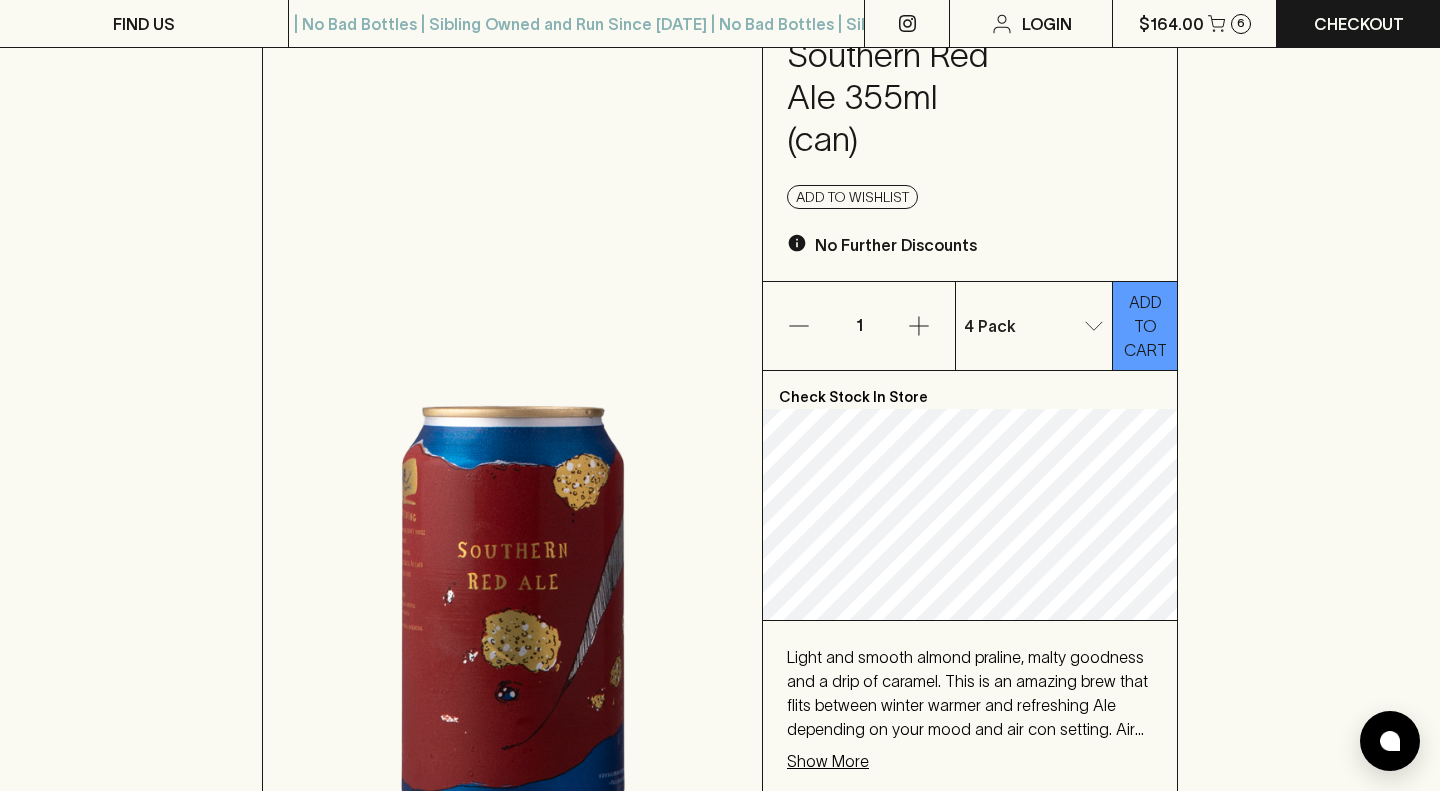 click at bounding box center [919, 326] 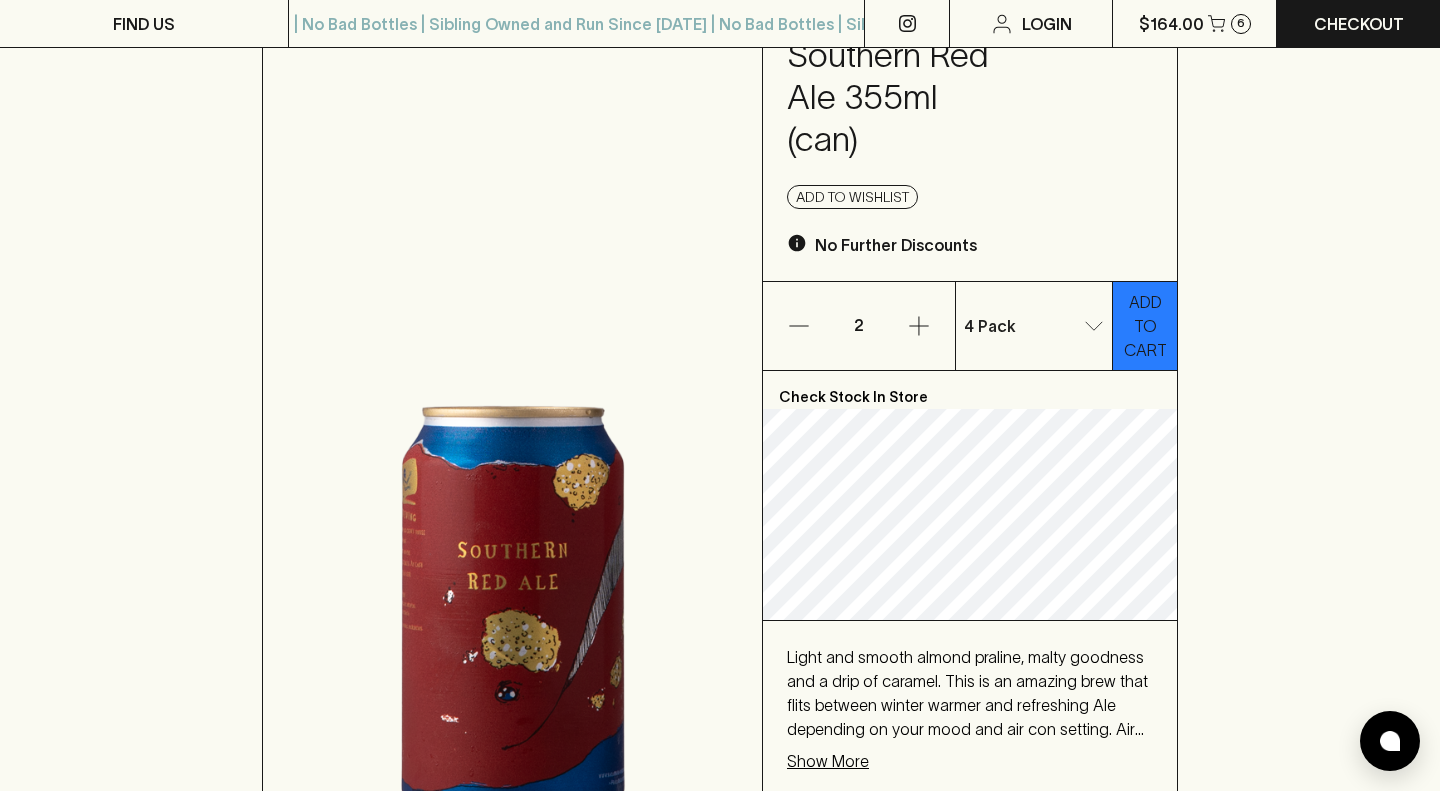 click on "ADD TO CART" at bounding box center [1145, 326] 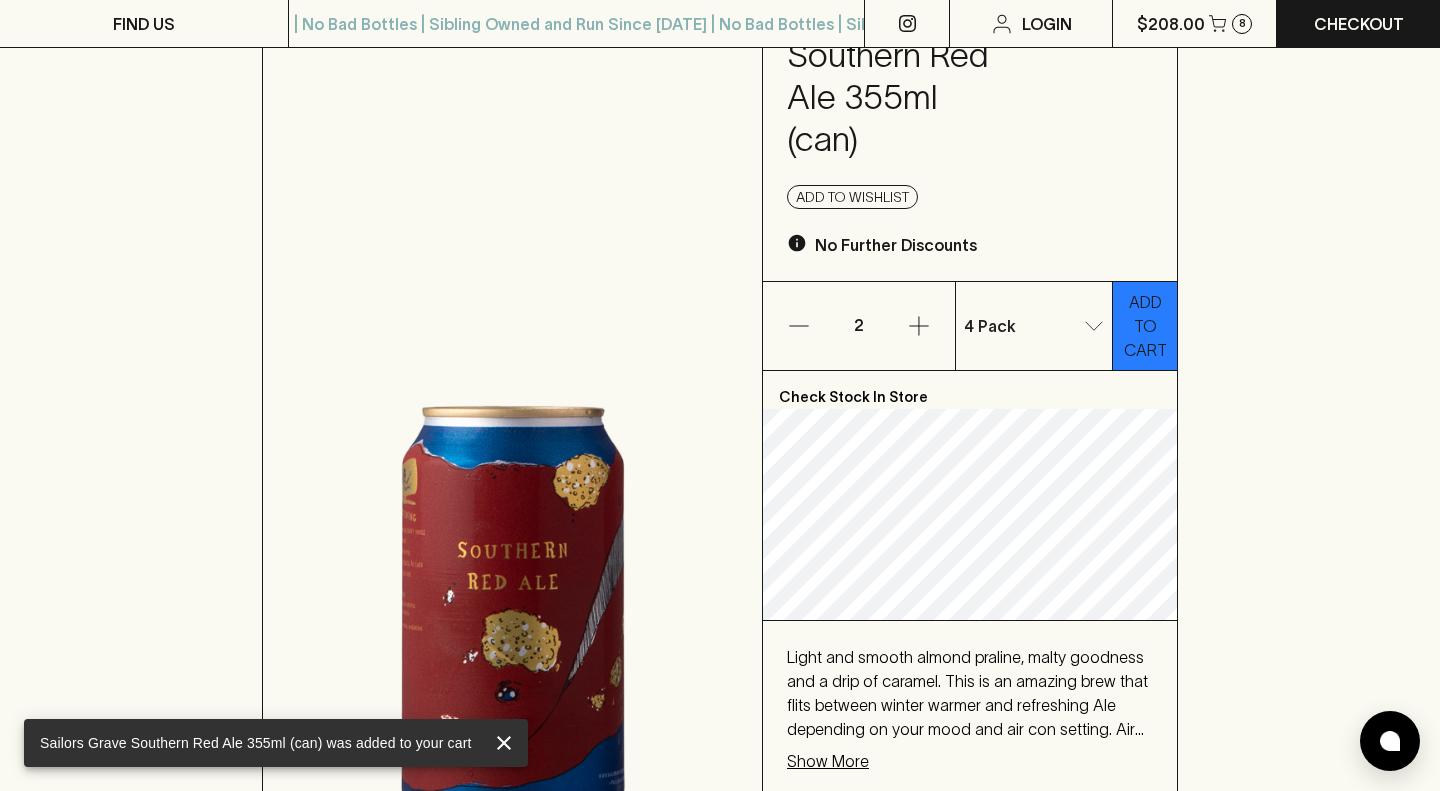 scroll, scrollTop: 0, scrollLeft: 0, axis: both 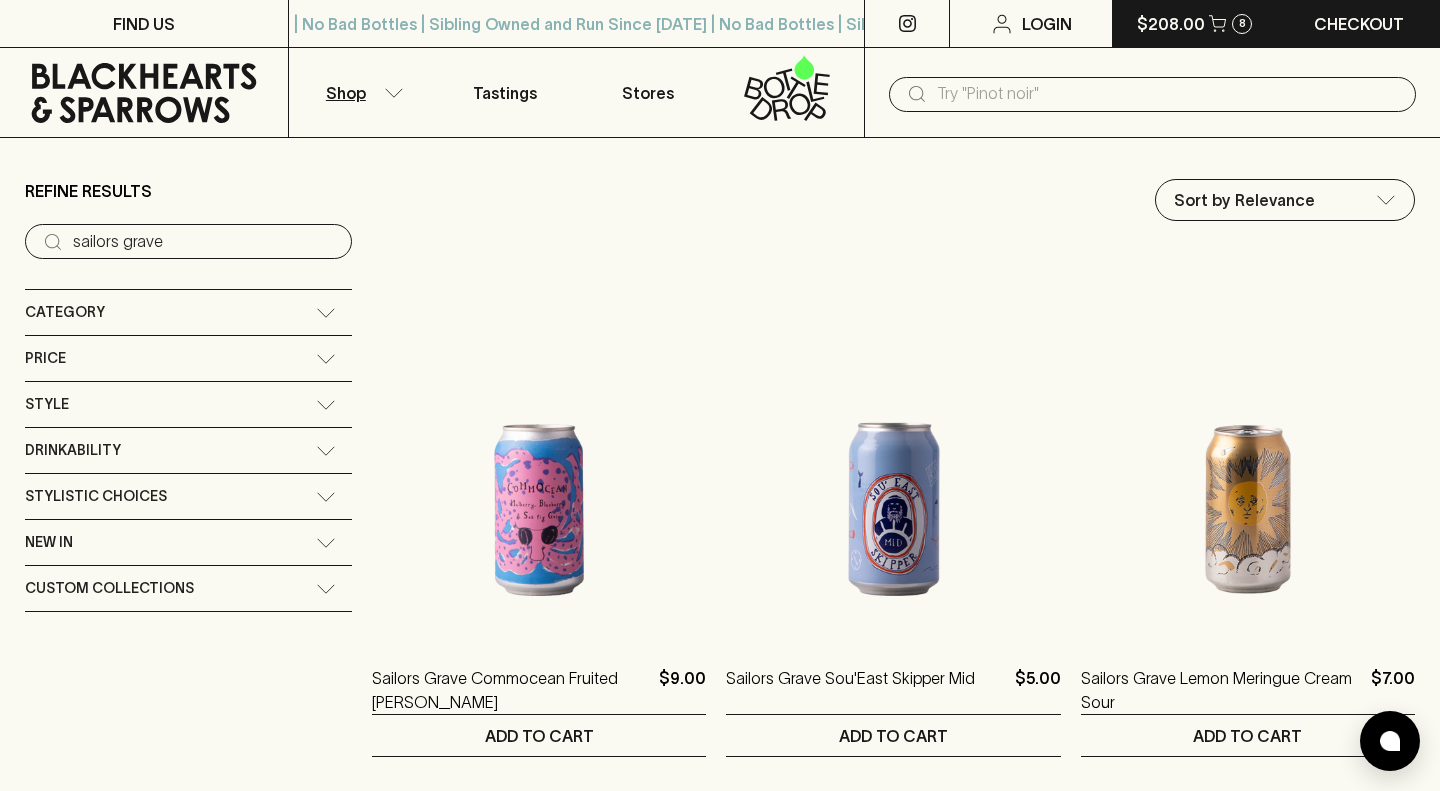 click on "$208.00" at bounding box center (1171, 24) 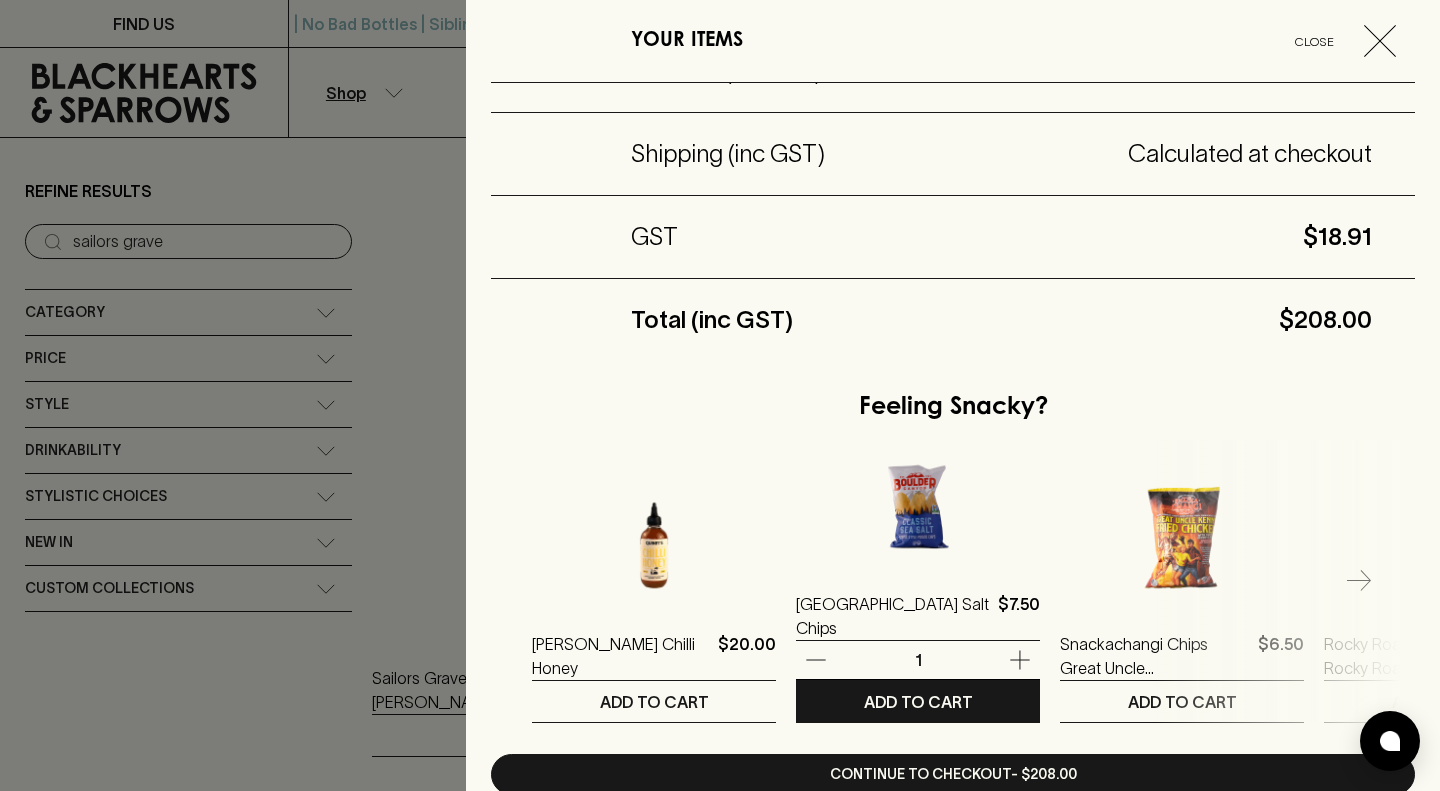 scroll, scrollTop: 631, scrollLeft: 0, axis: vertical 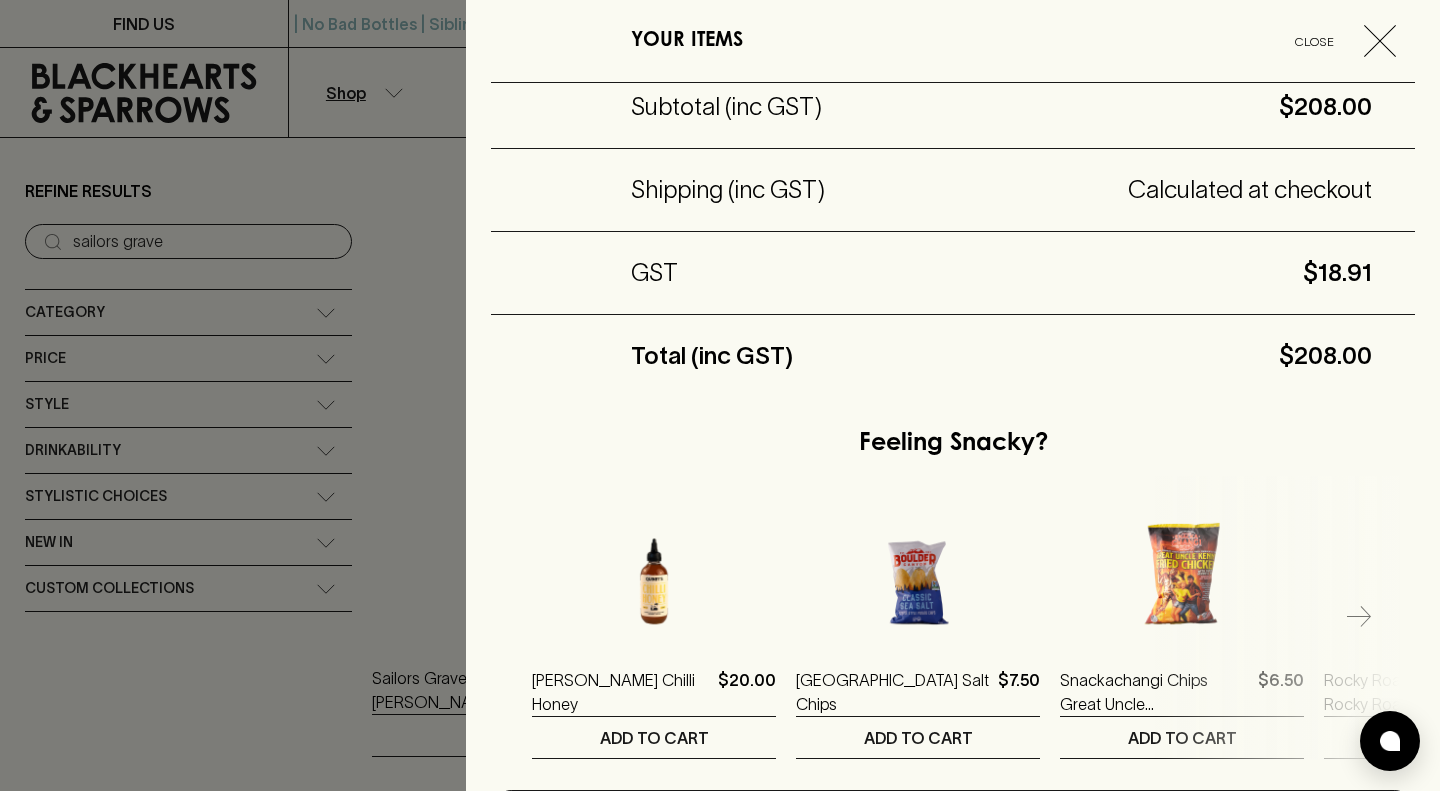 click at bounding box center [720, 395] 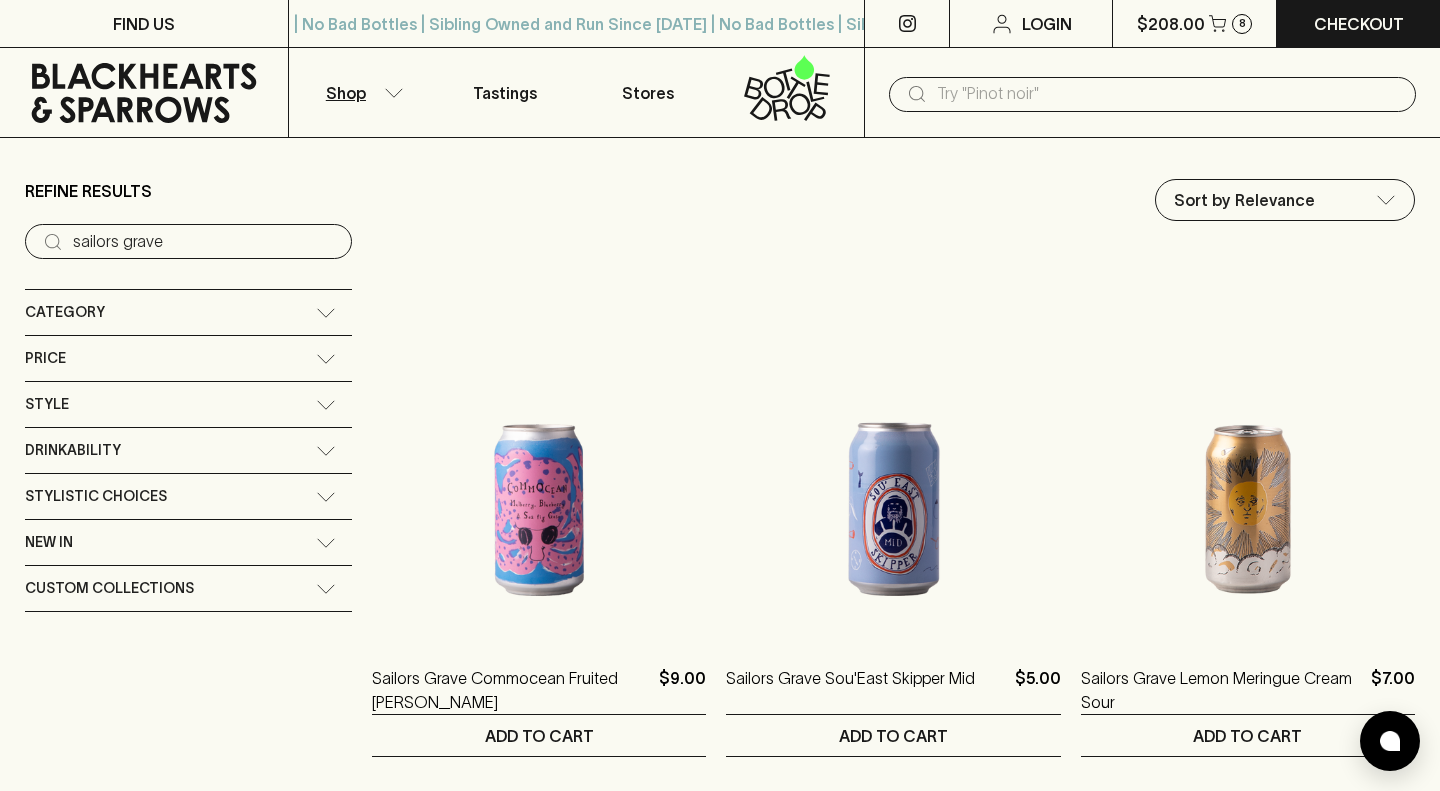 click 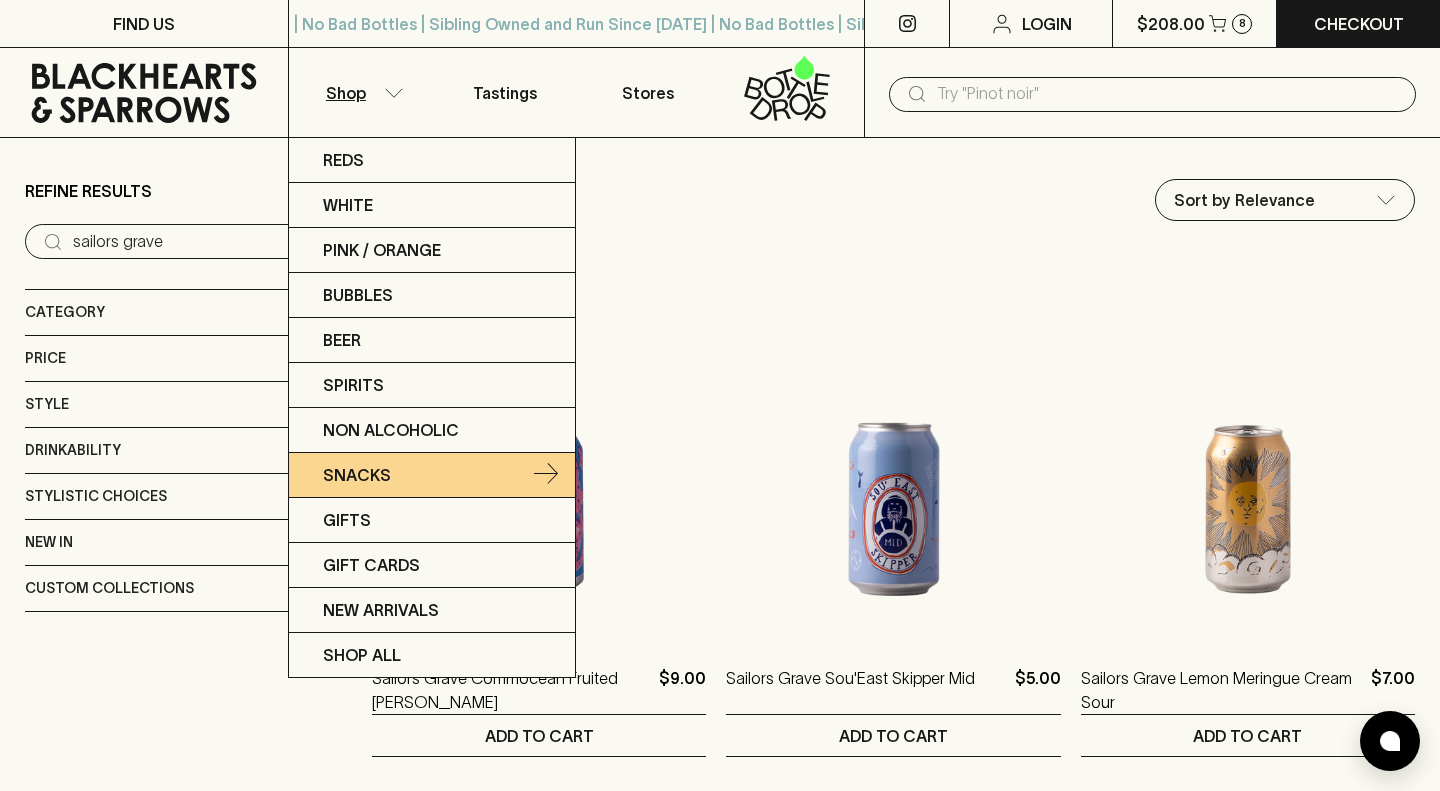 click on "Snacks" at bounding box center [357, 475] 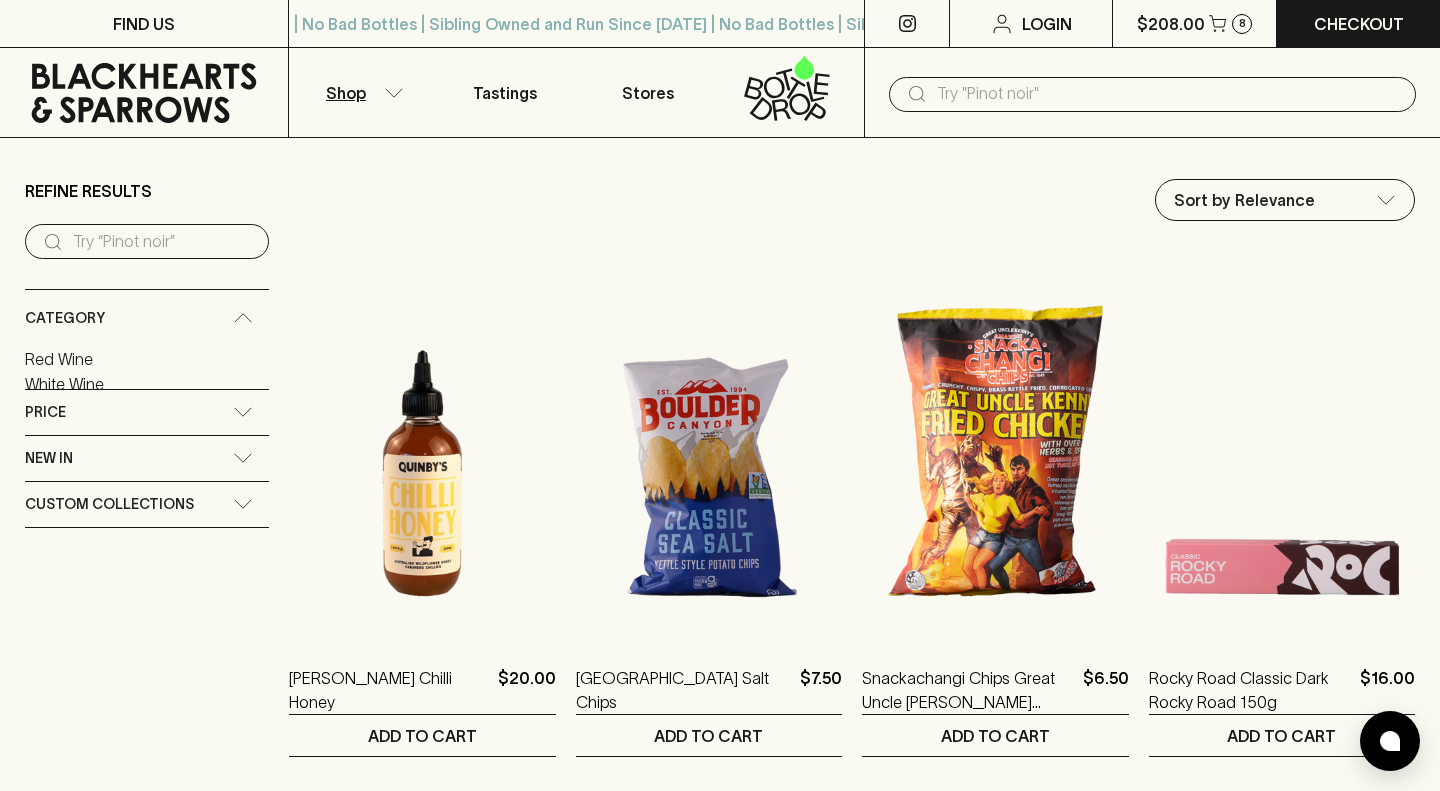 type 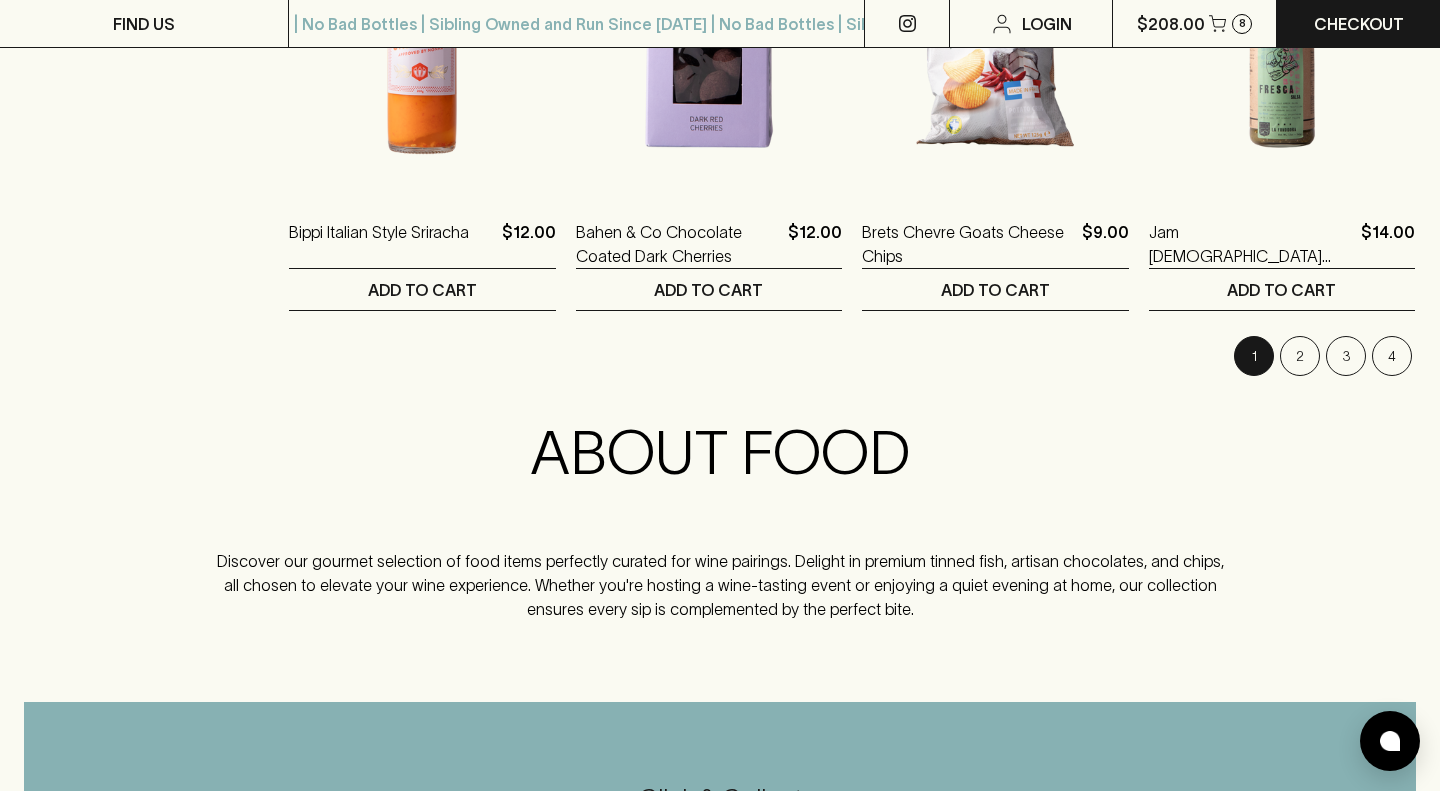 scroll, scrollTop: 2800, scrollLeft: 0, axis: vertical 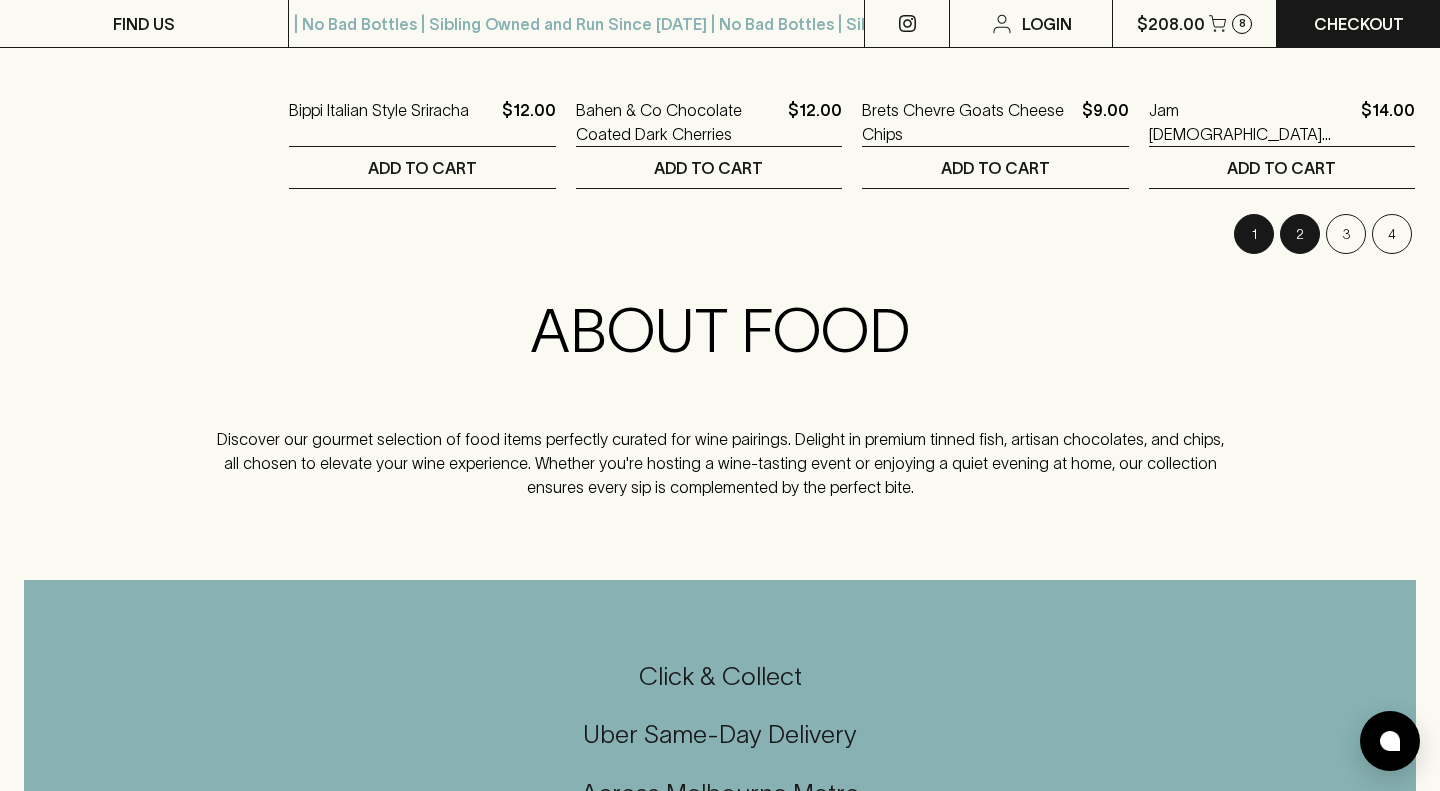 click on "2" at bounding box center [1300, 234] 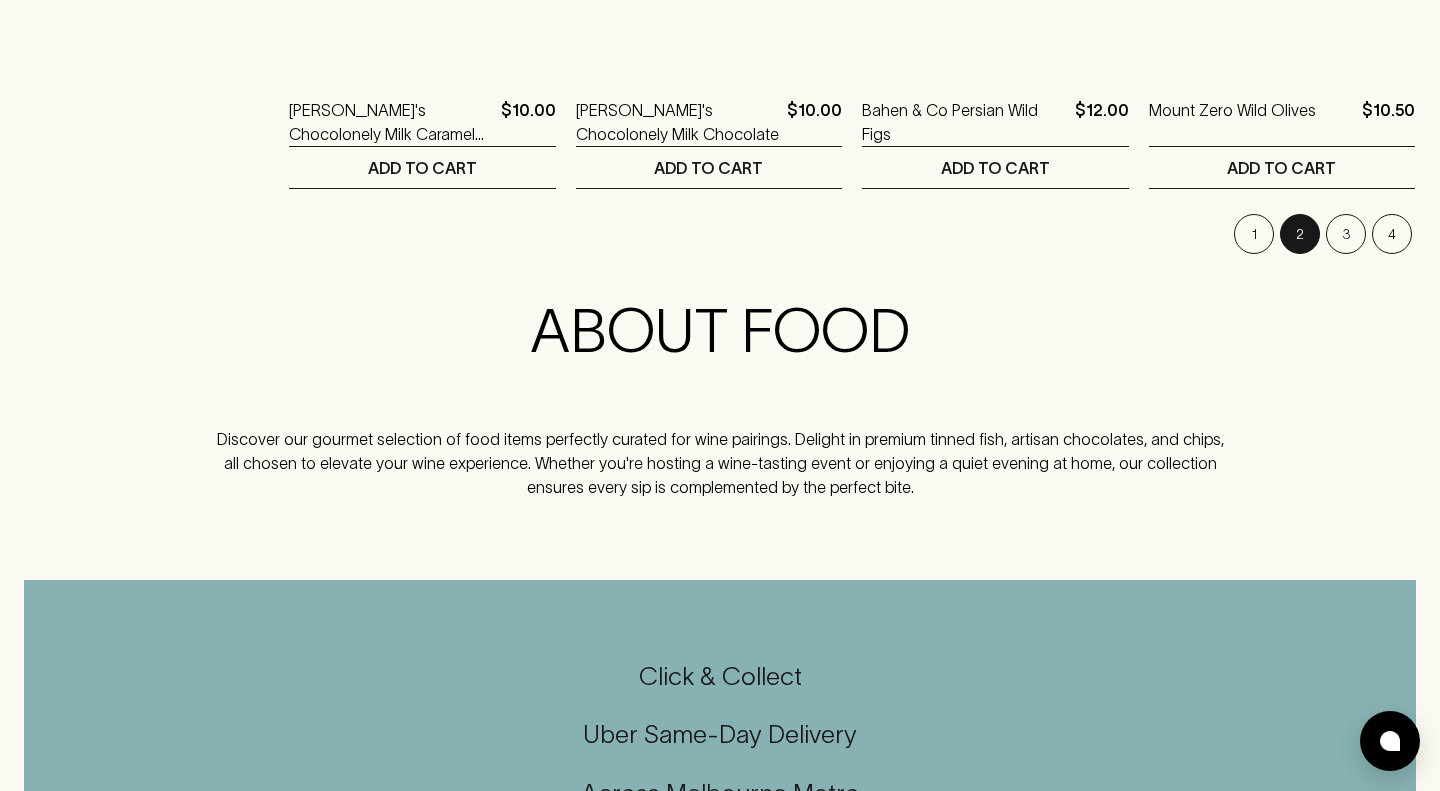 scroll, scrollTop: 0, scrollLeft: 0, axis: both 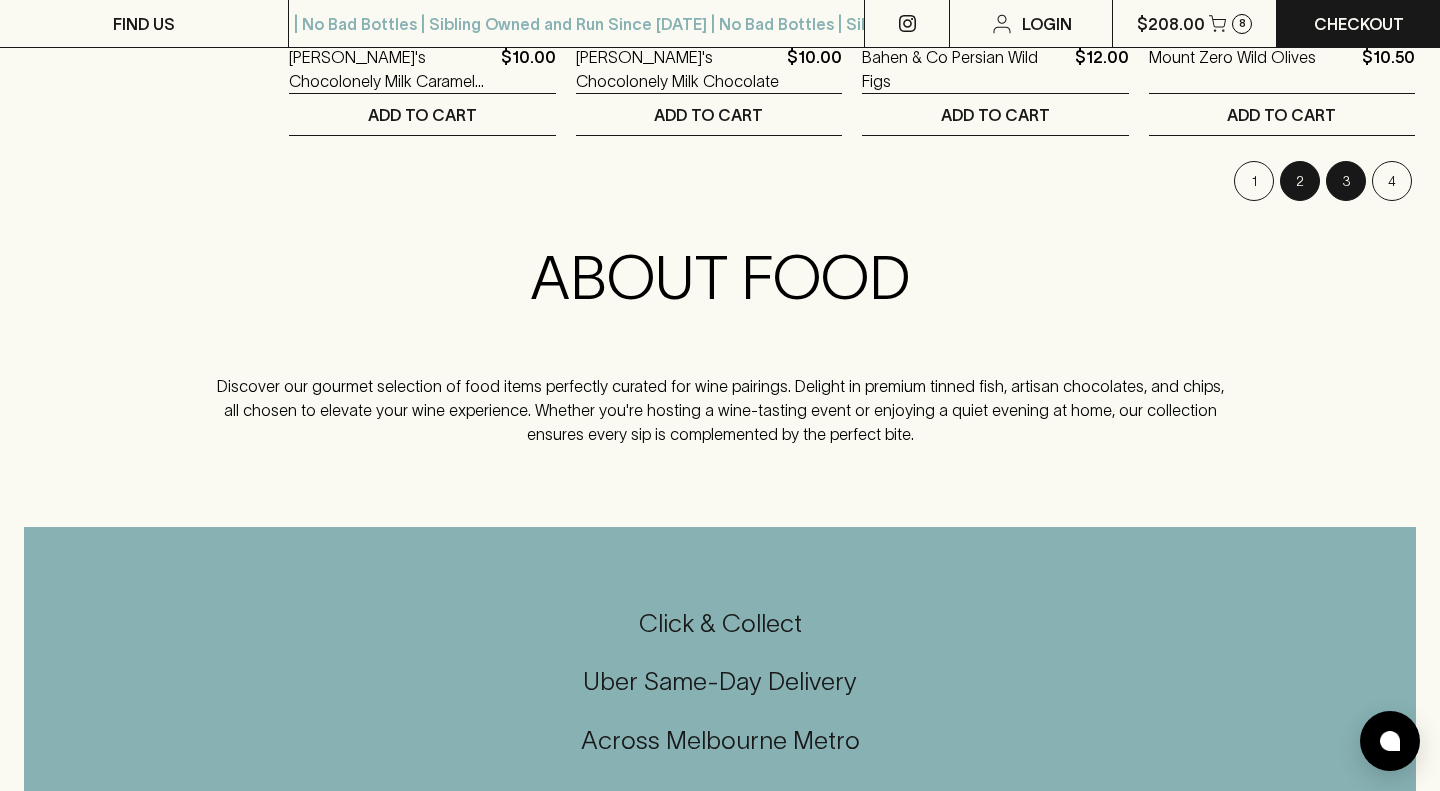 click on "3" at bounding box center [1346, 181] 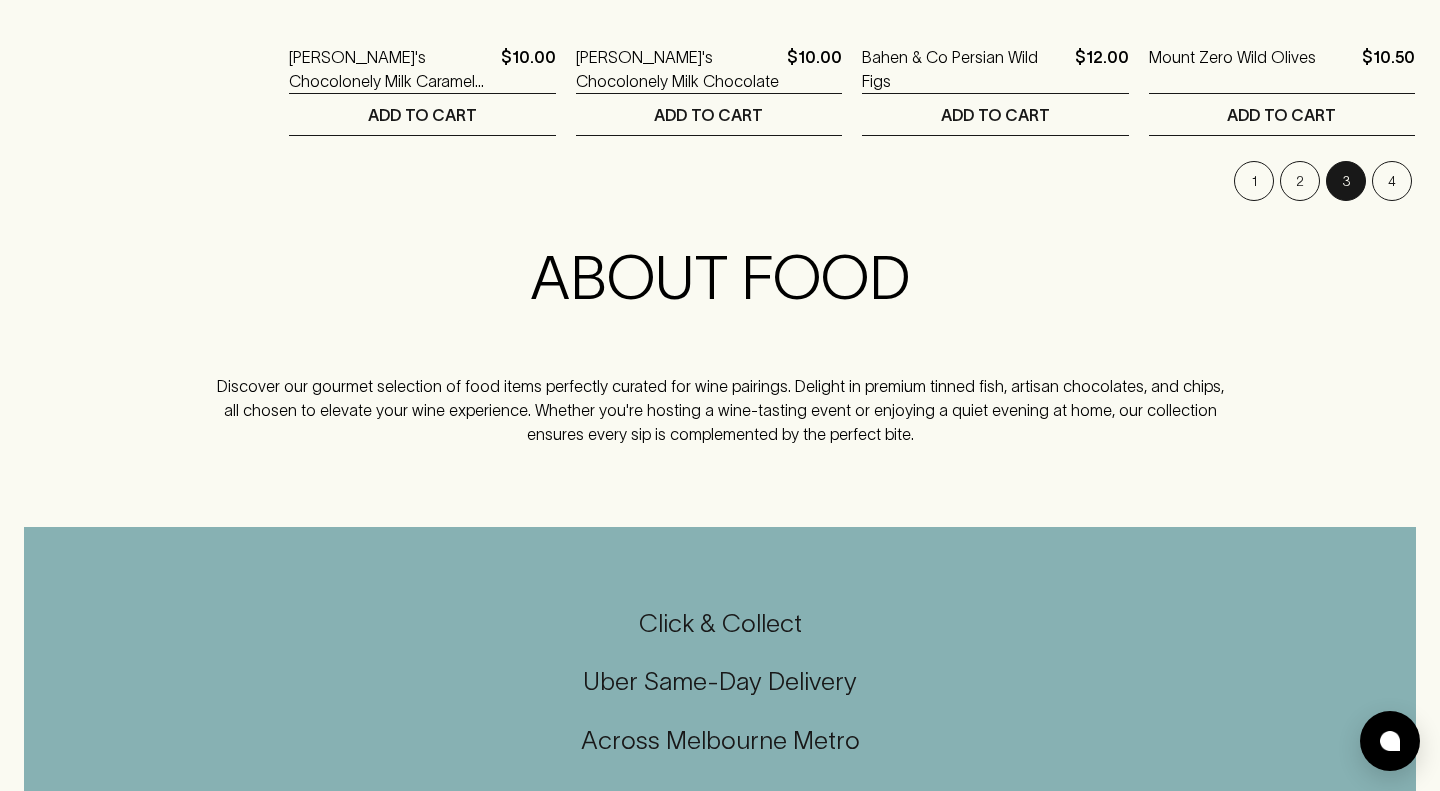 scroll, scrollTop: 0, scrollLeft: 0, axis: both 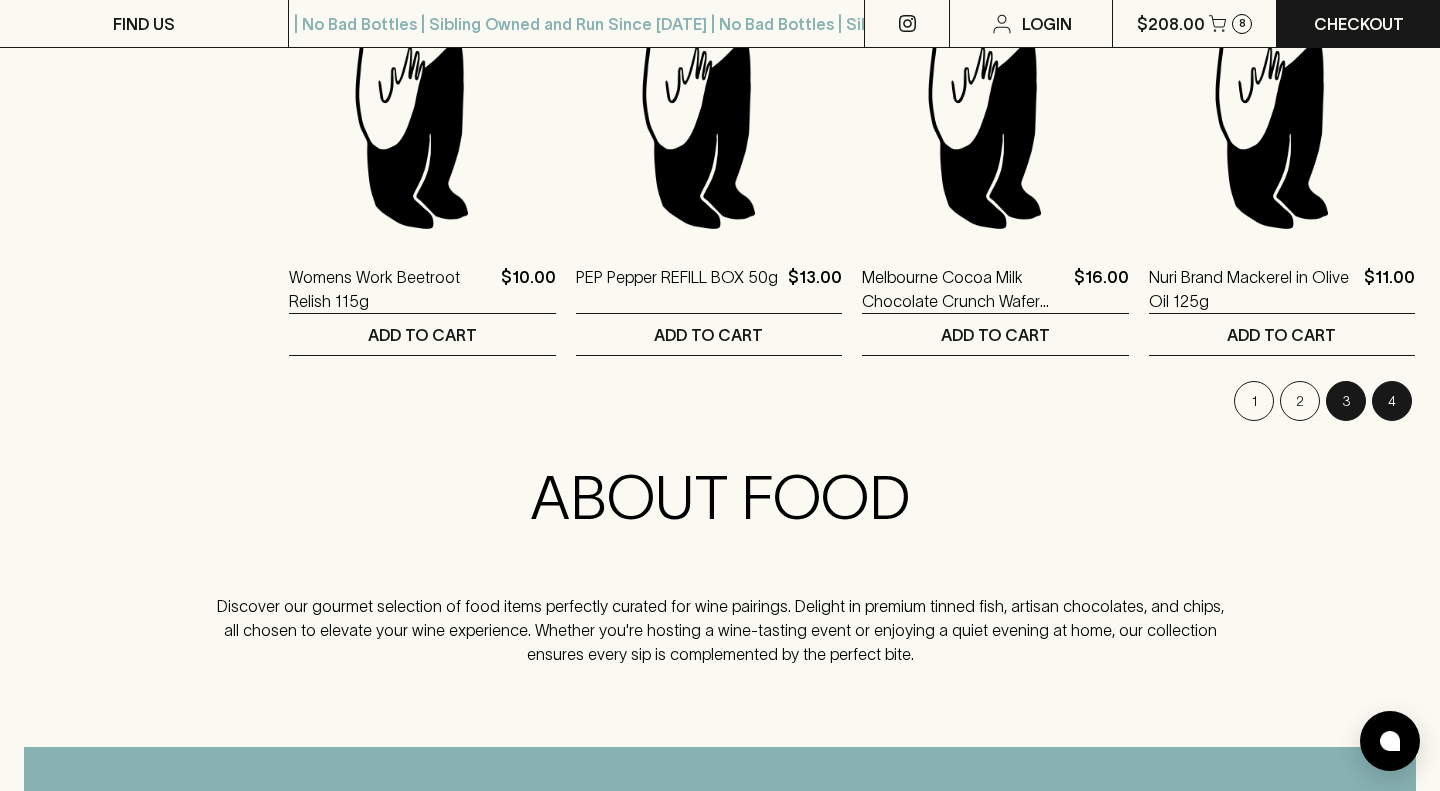 click on "4" at bounding box center (1392, 401) 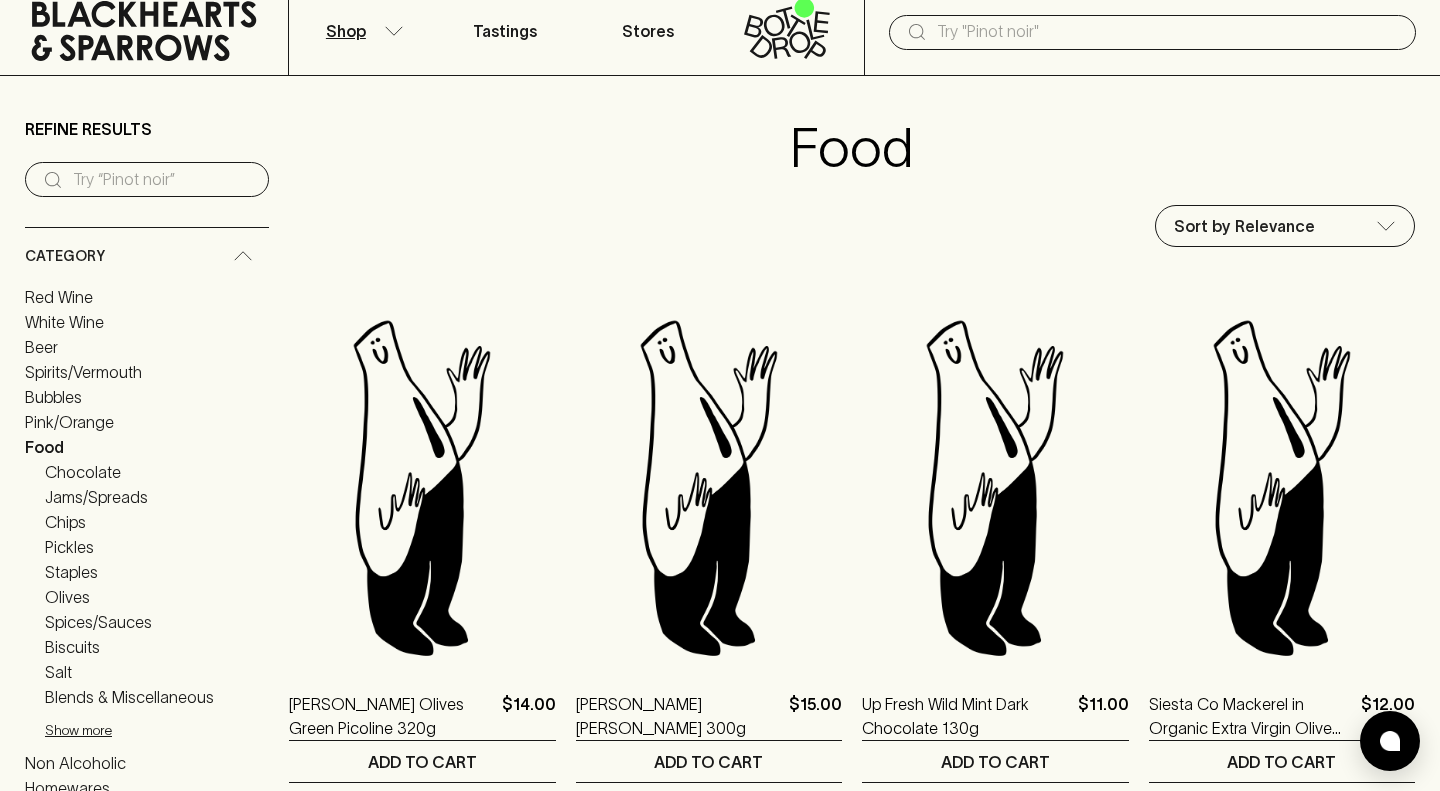 scroll, scrollTop: 0, scrollLeft: 0, axis: both 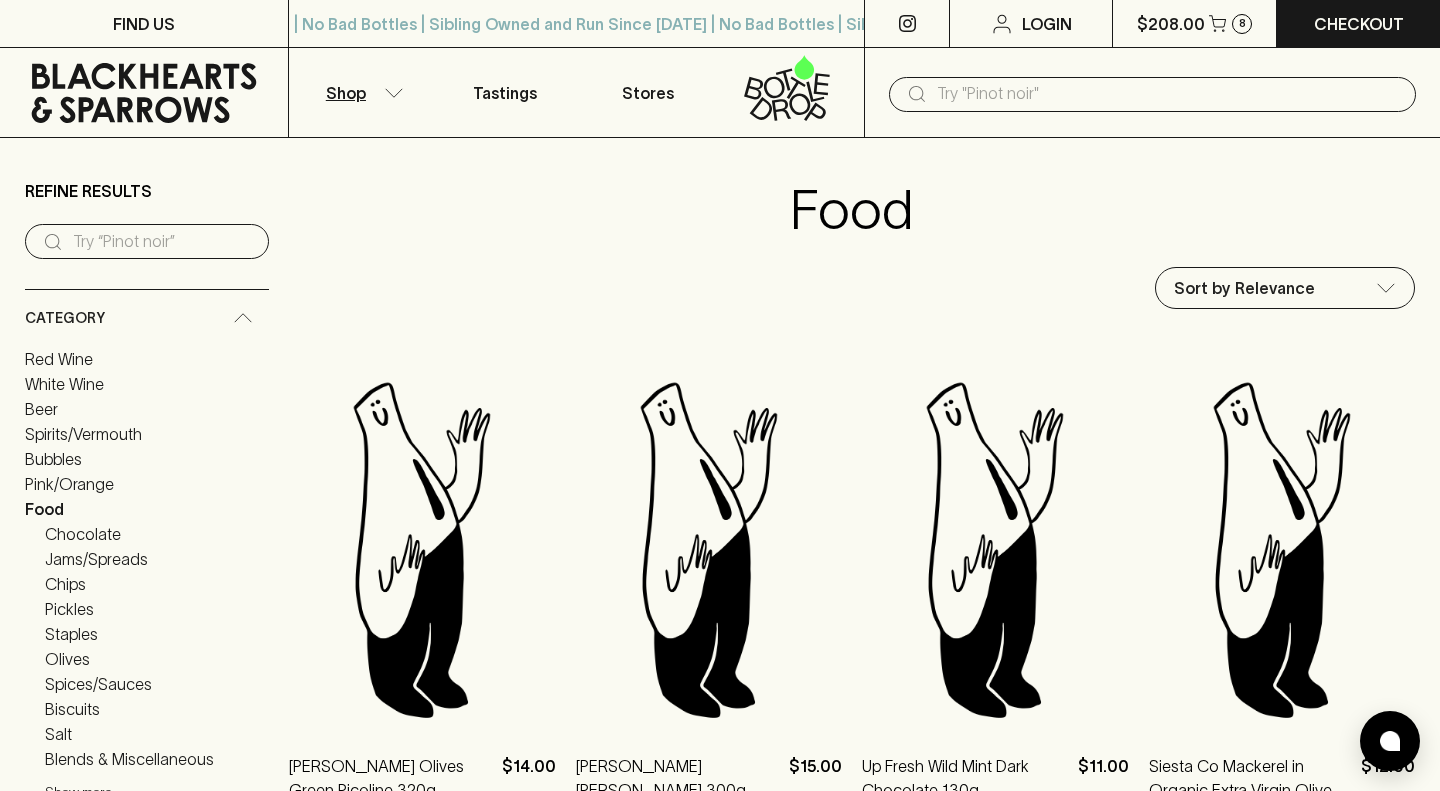 click 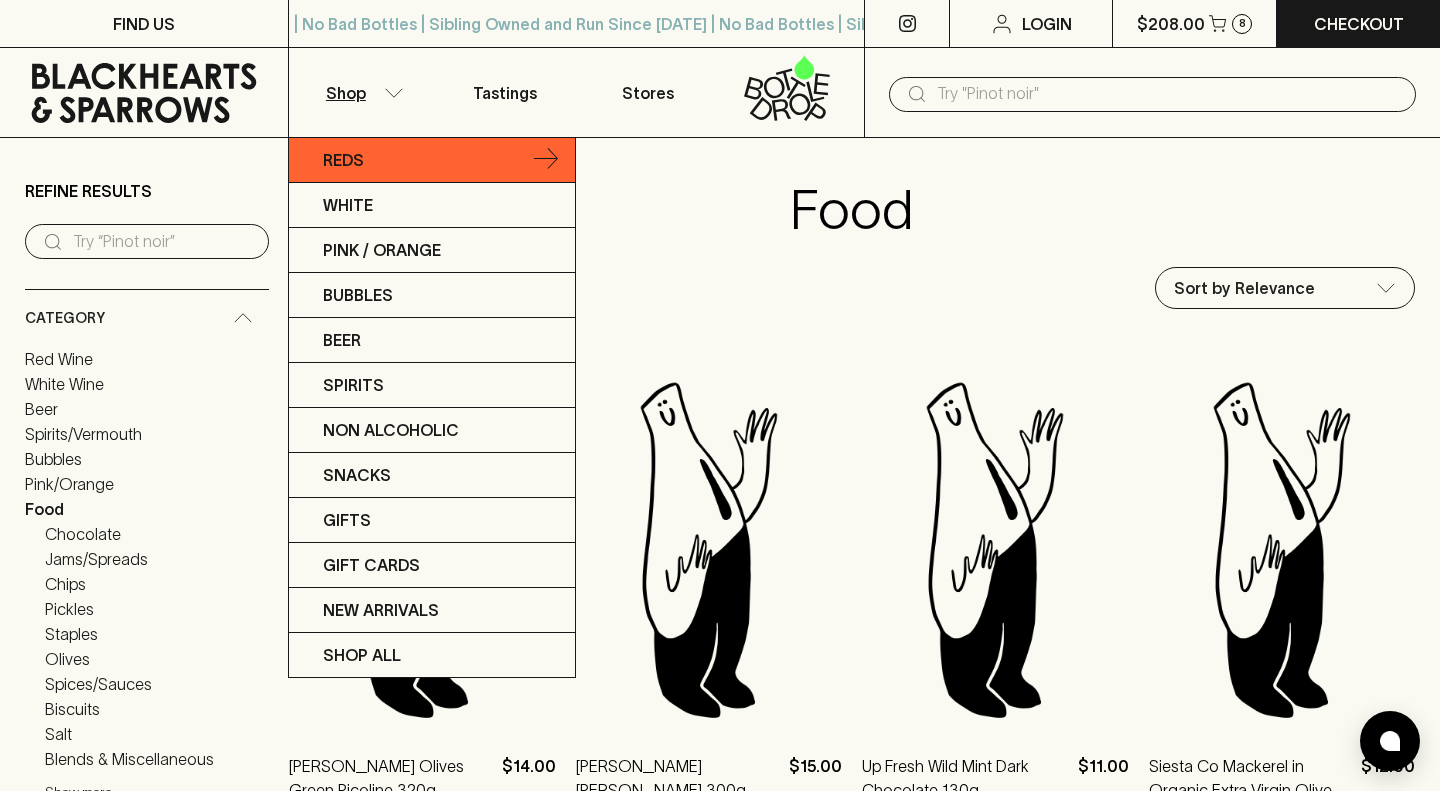 click on "Reds" at bounding box center (343, 160) 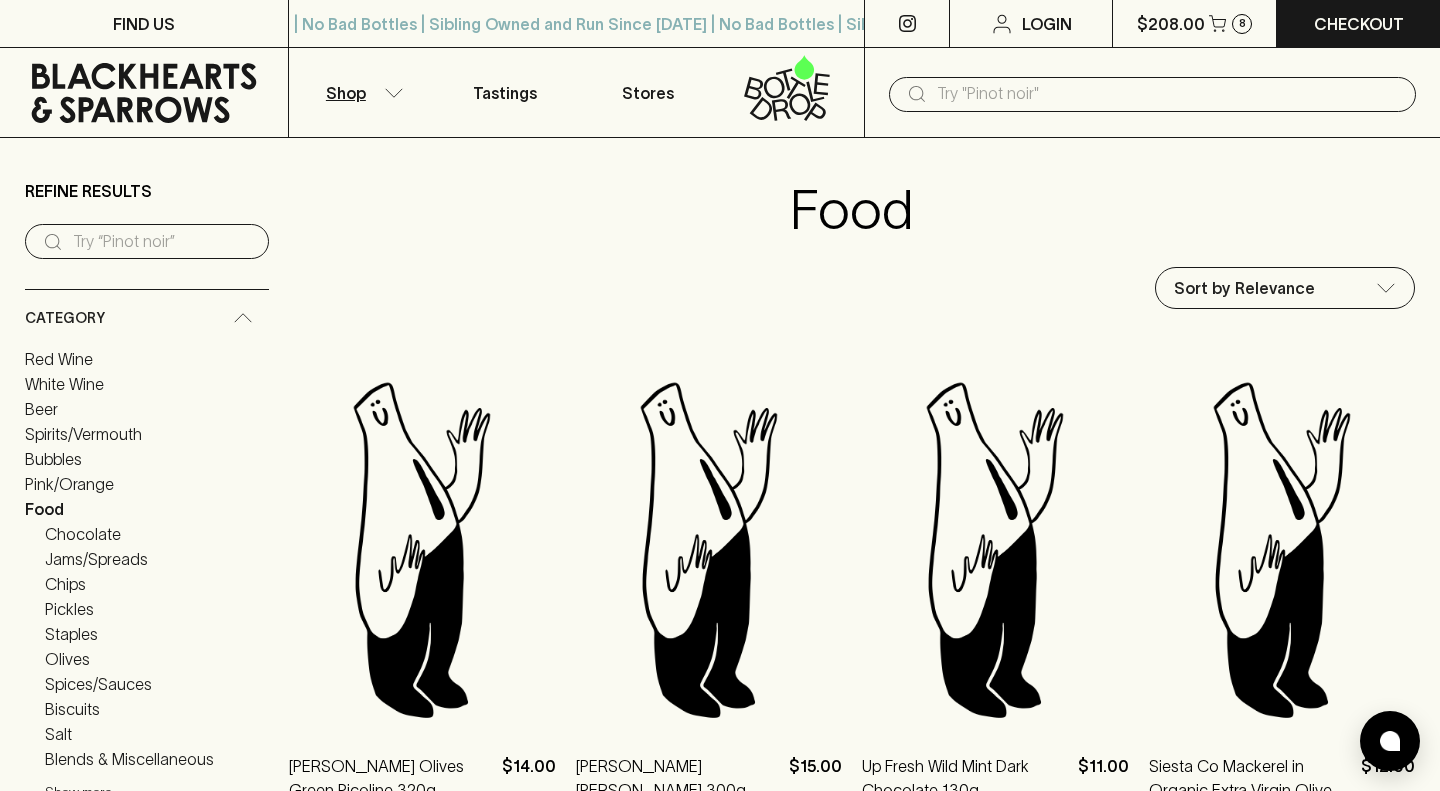type on "651" 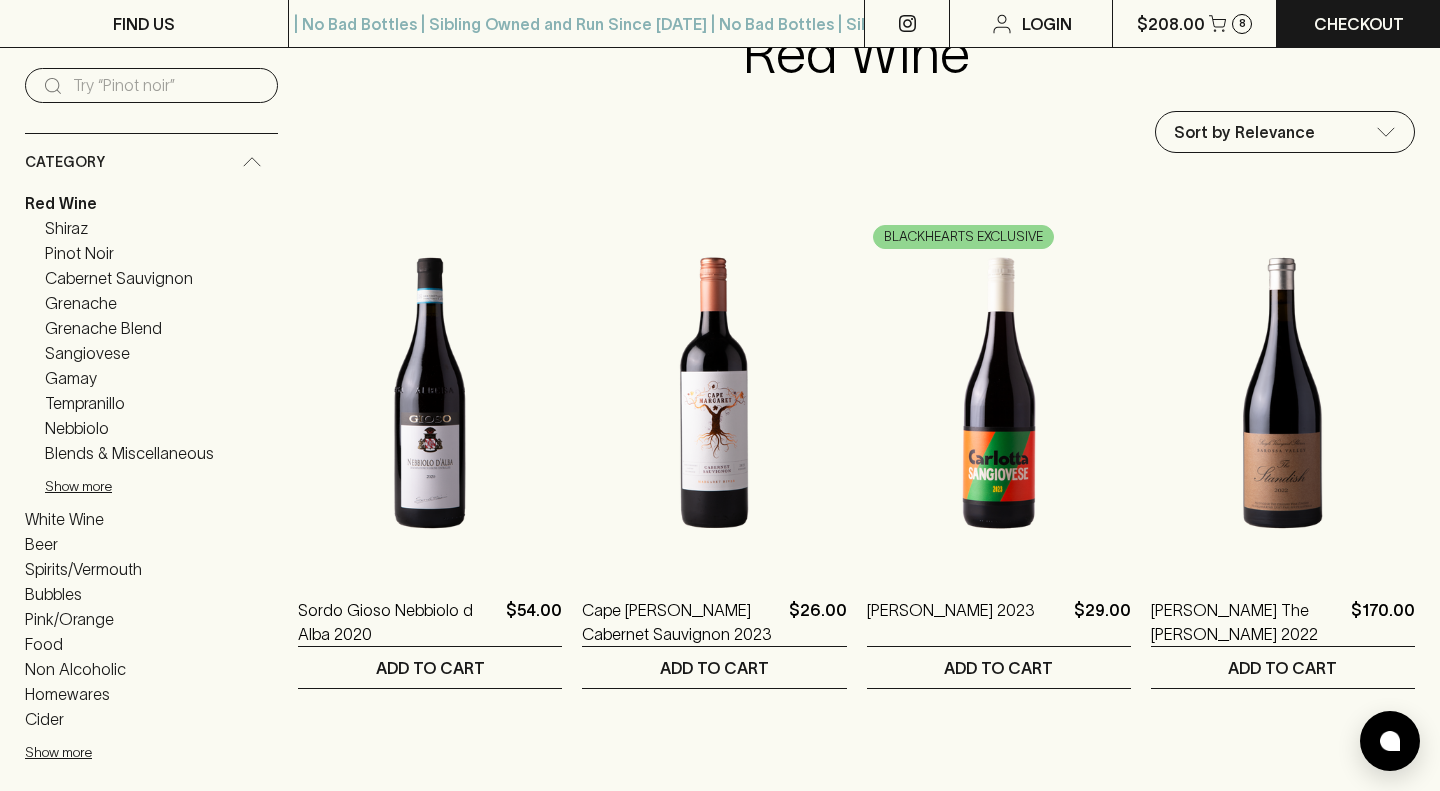 scroll, scrollTop: 155, scrollLeft: 0, axis: vertical 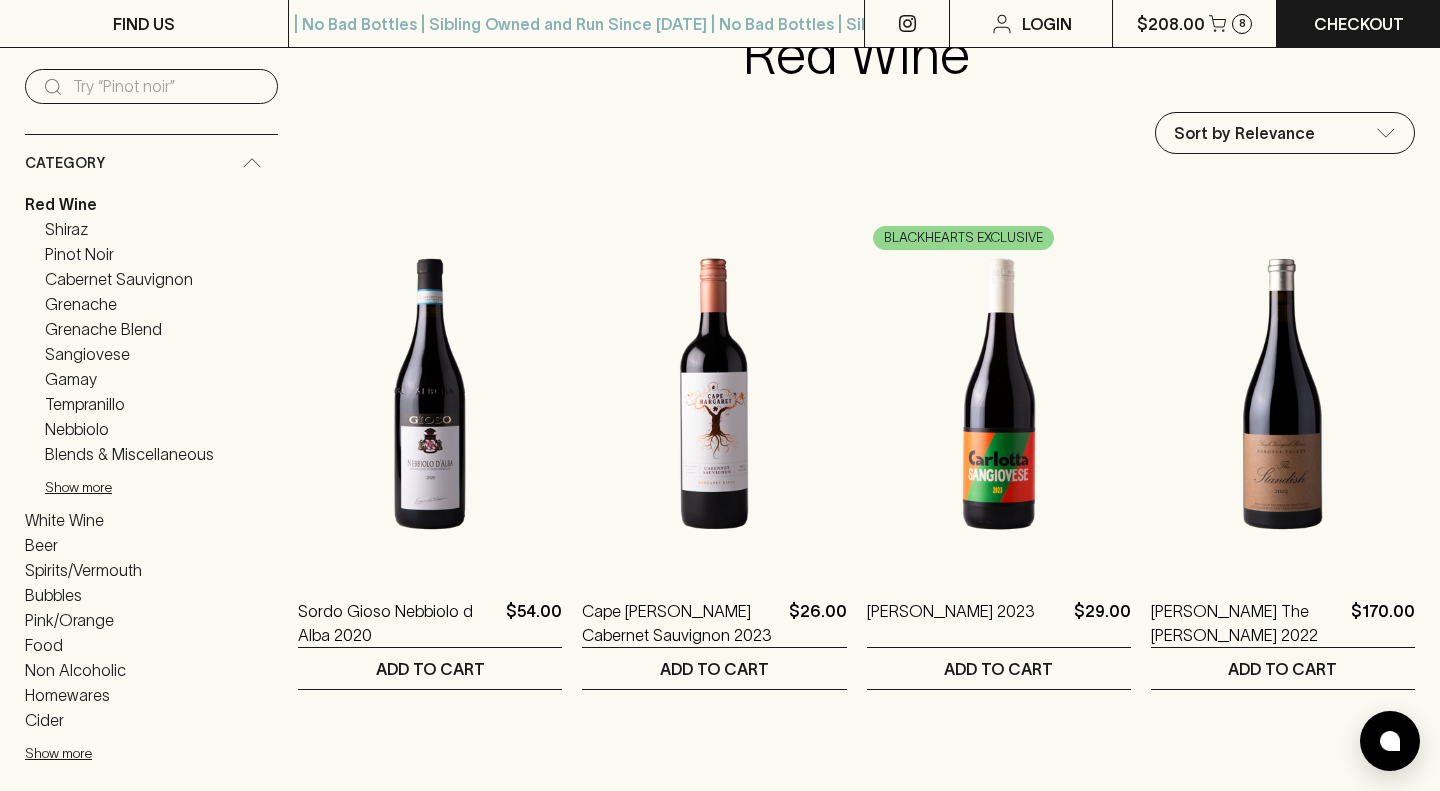 click on "Nebbiolo" at bounding box center [77, 429] 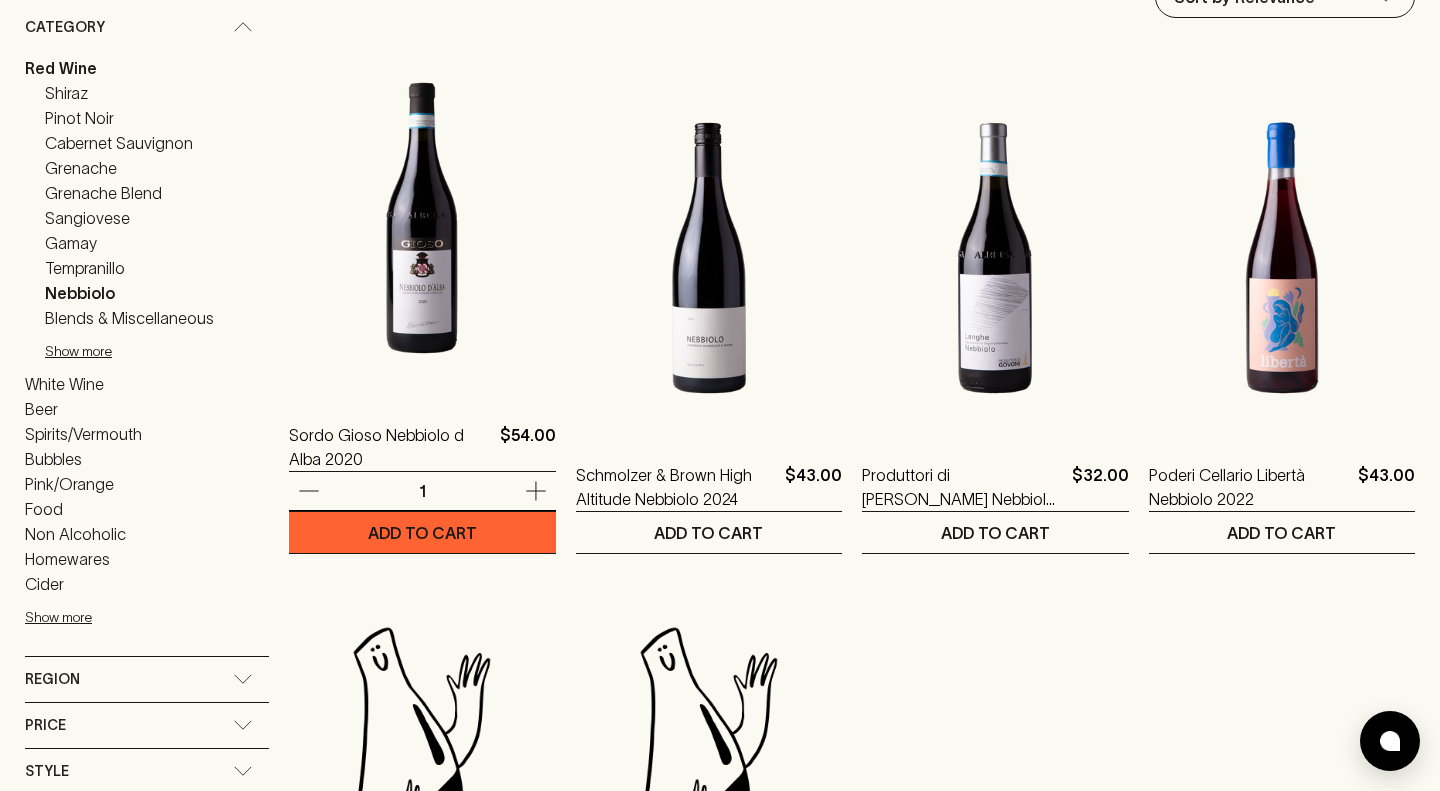 scroll, scrollTop: 0, scrollLeft: 0, axis: both 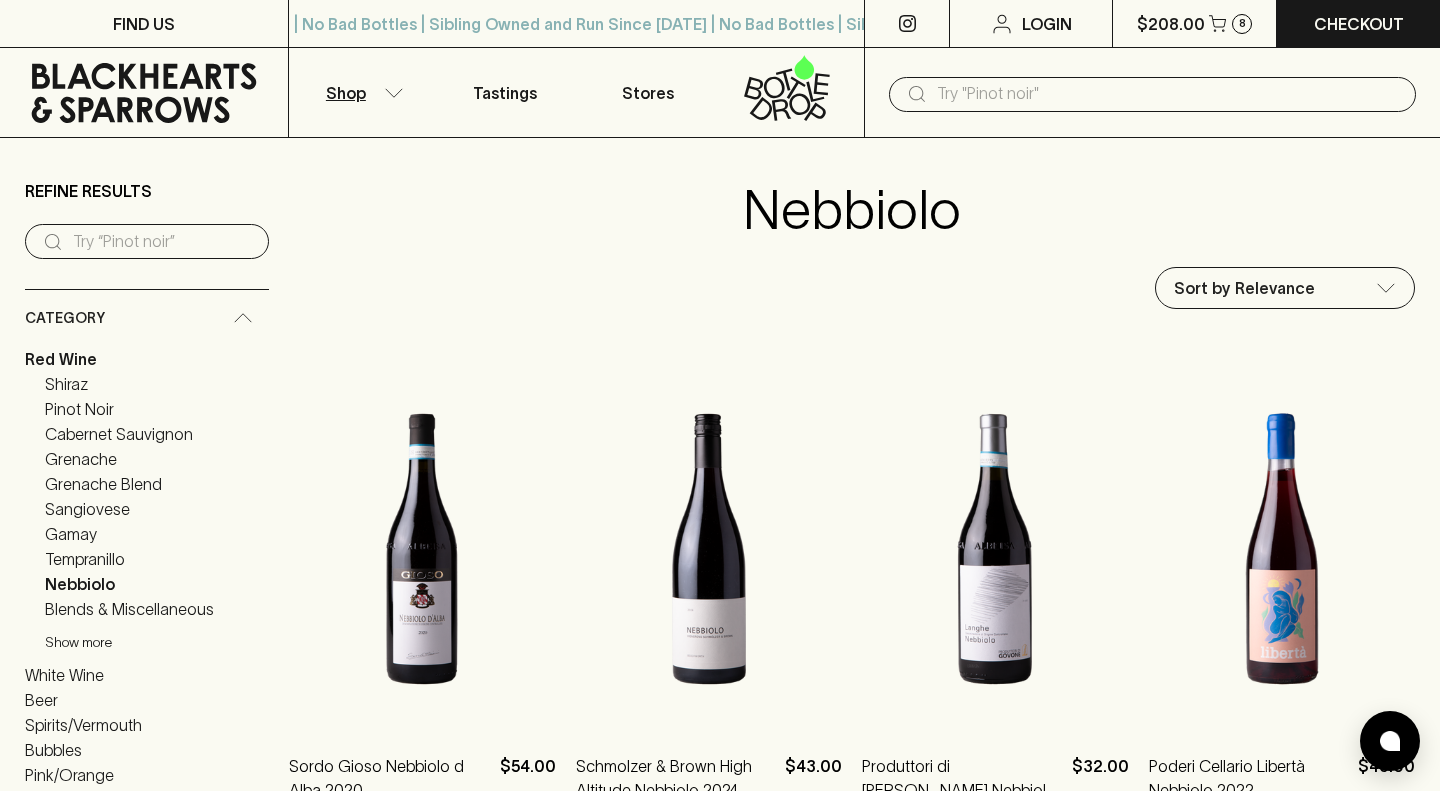 click on "Show more" at bounding box center [176, 642] 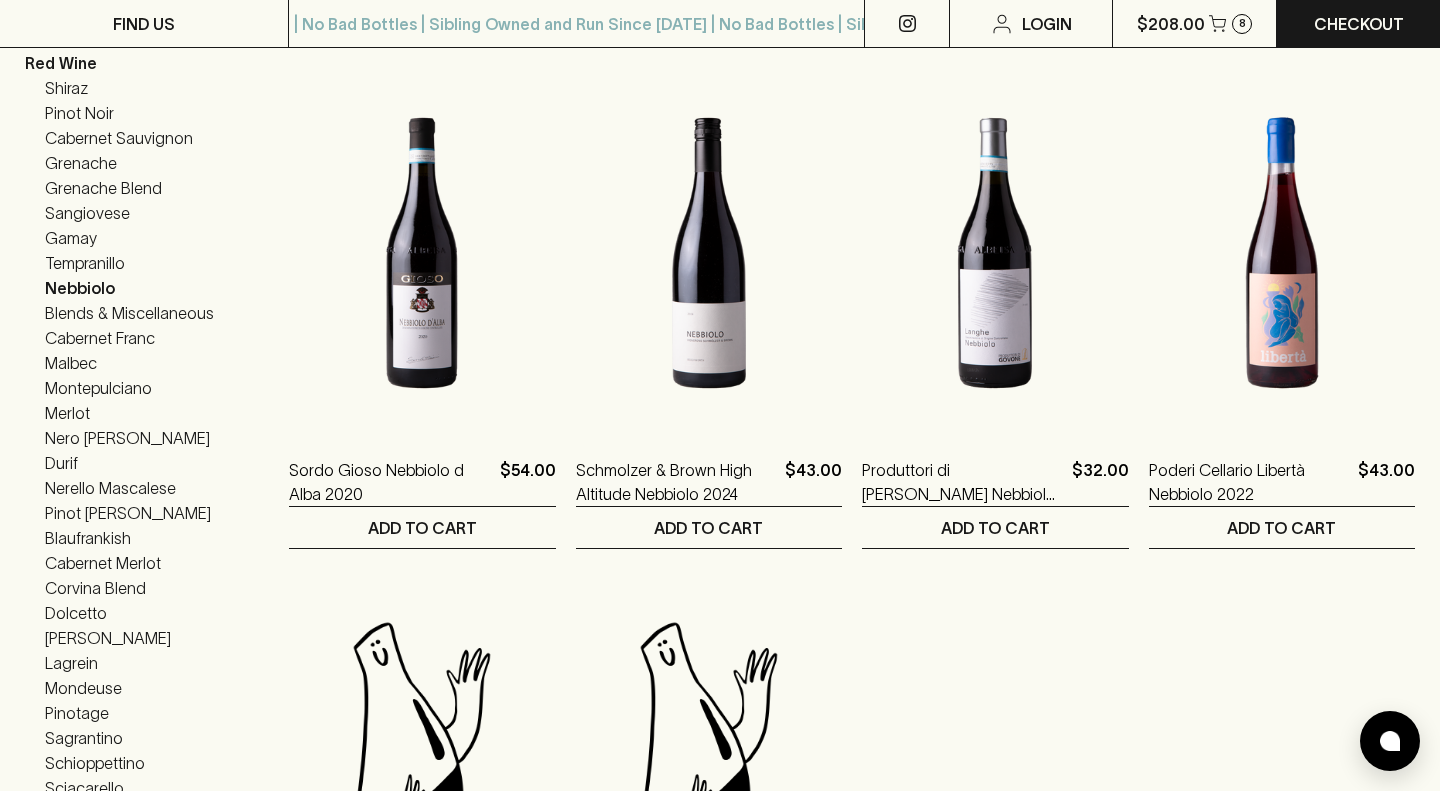 scroll, scrollTop: 306, scrollLeft: 0, axis: vertical 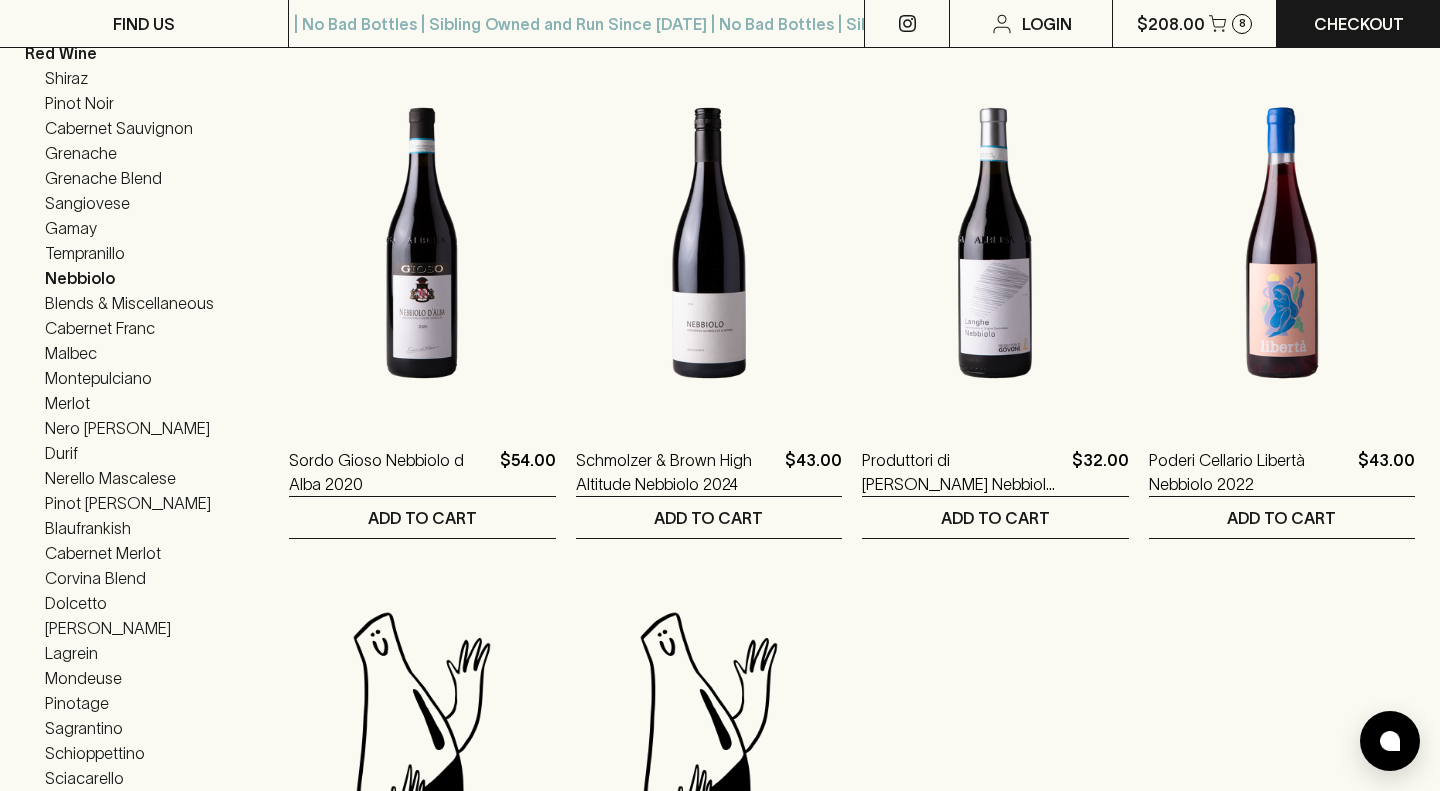 click on "Nero [PERSON_NAME]" at bounding box center (127, 428) 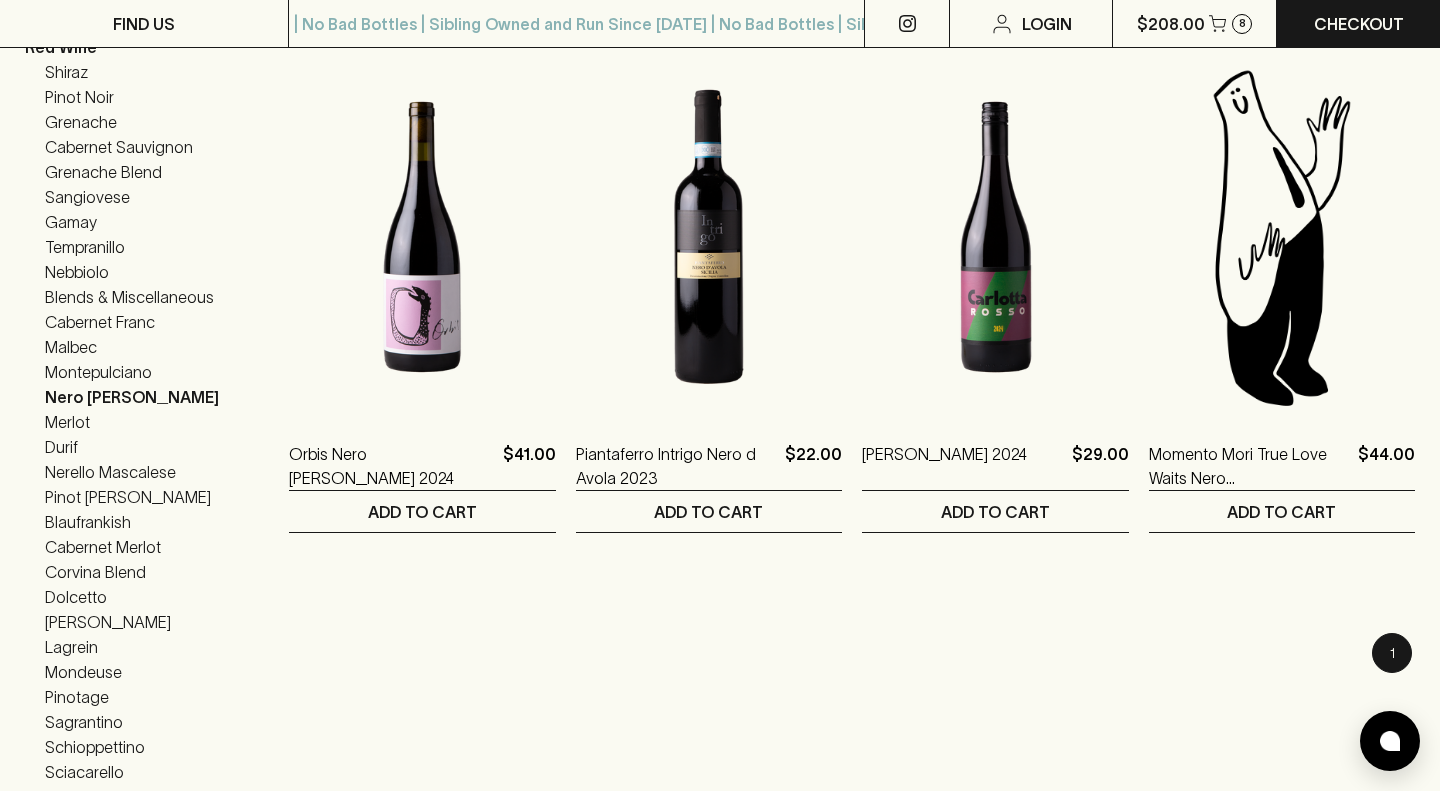 scroll, scrollTop: 309, scrollLeft: 0, axis: vertical 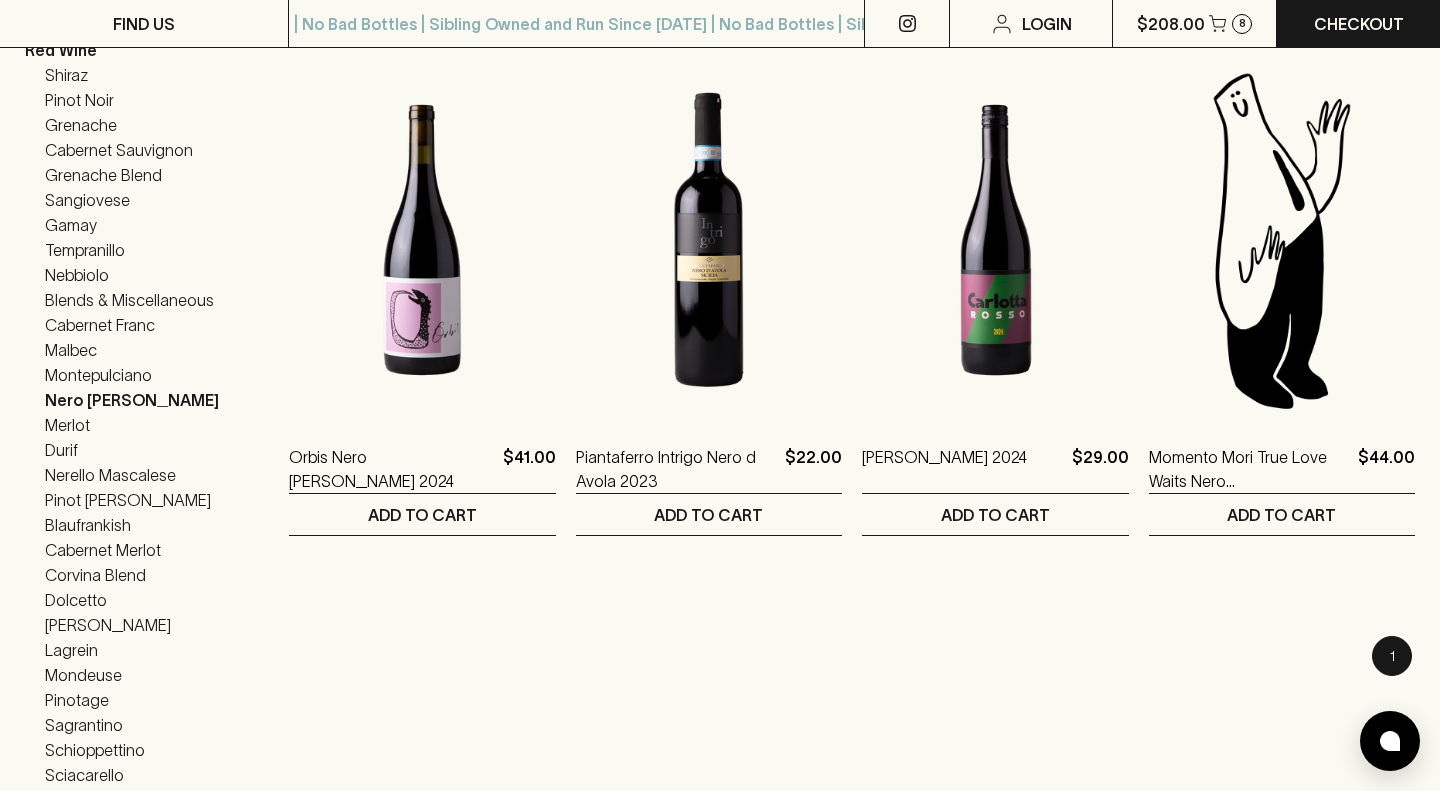 click on "Montepulciano" at bounding box center [98, 375] 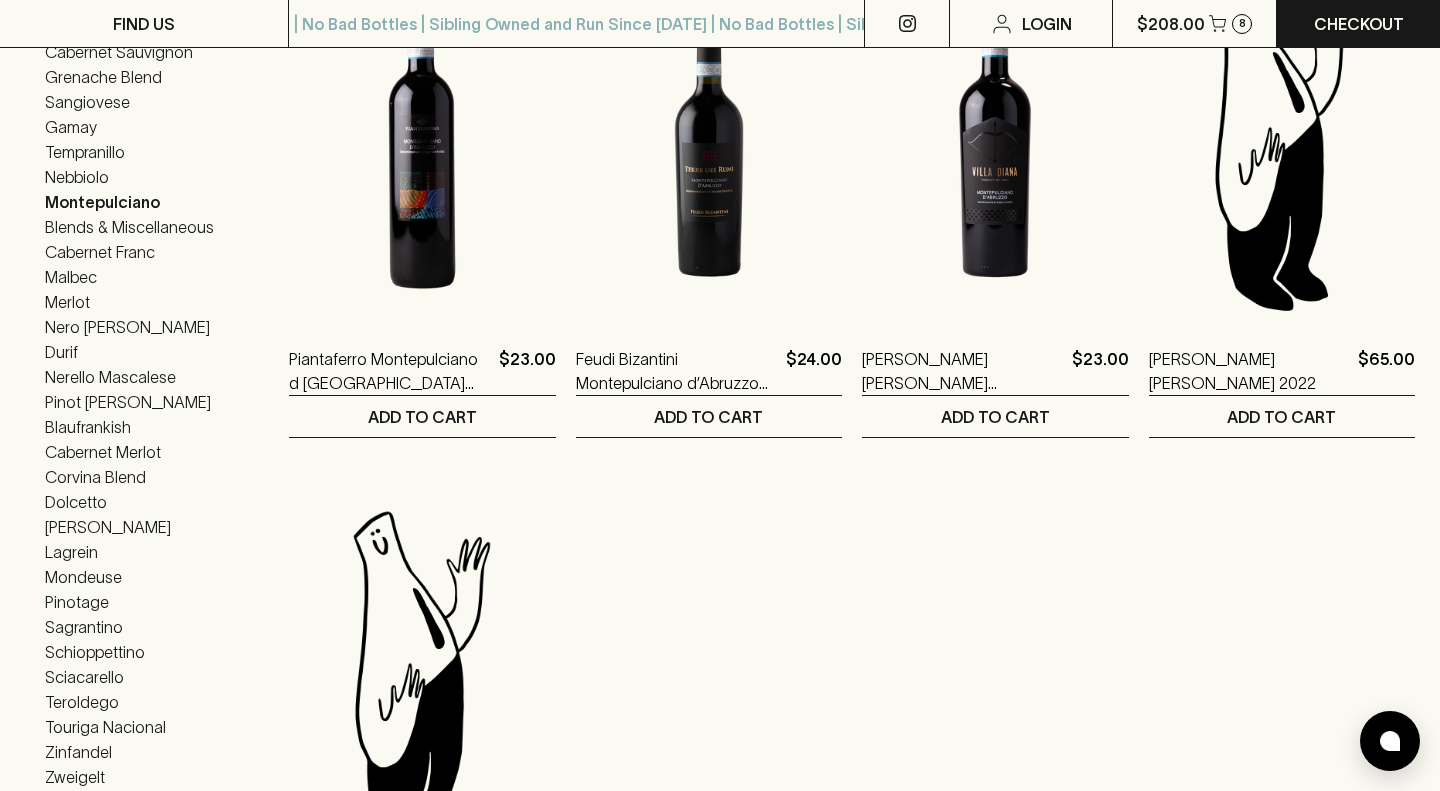 scroll, scrollTop: 411, scrollLeft: 0, axis: vertical 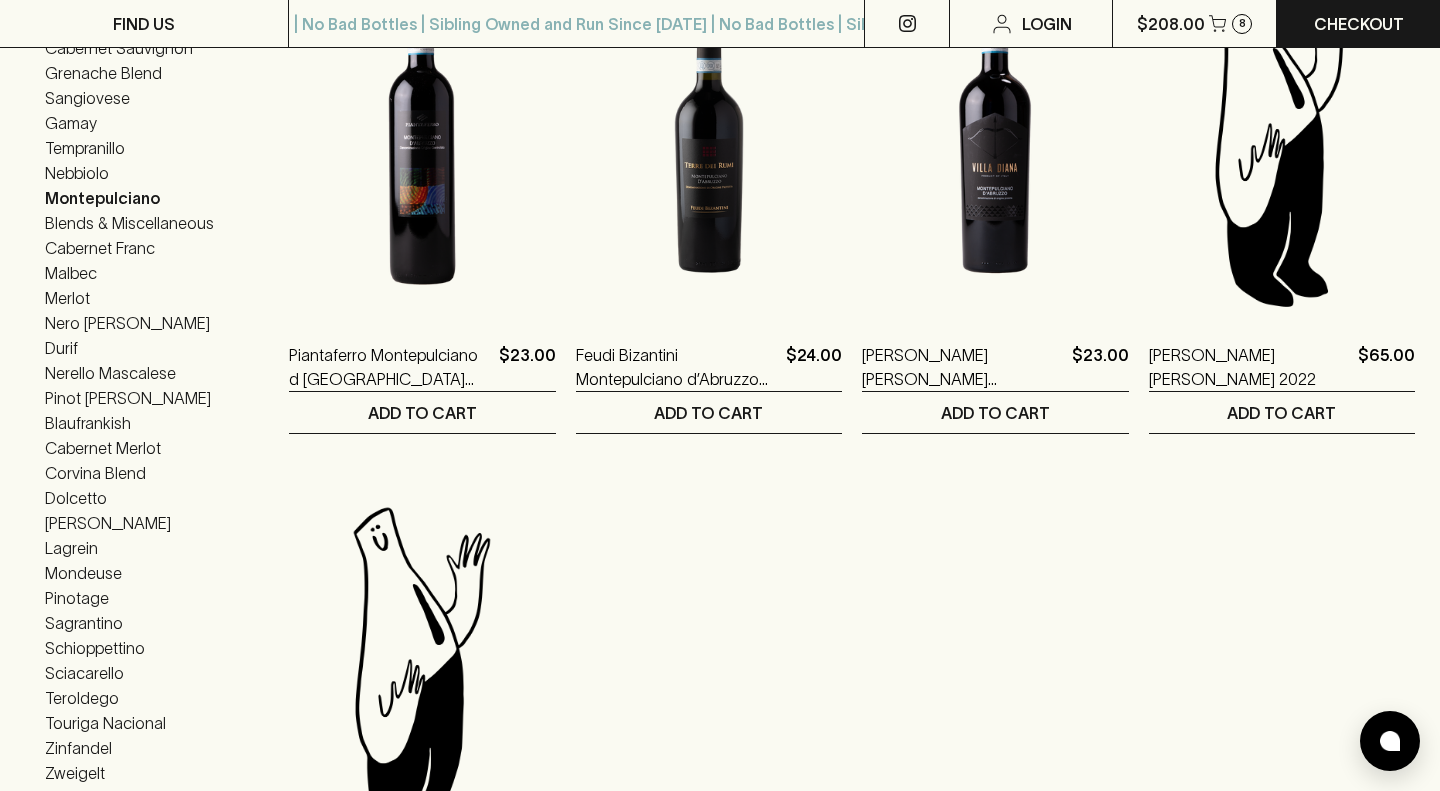 click on "Gamay" at bounding box center [71, 123] 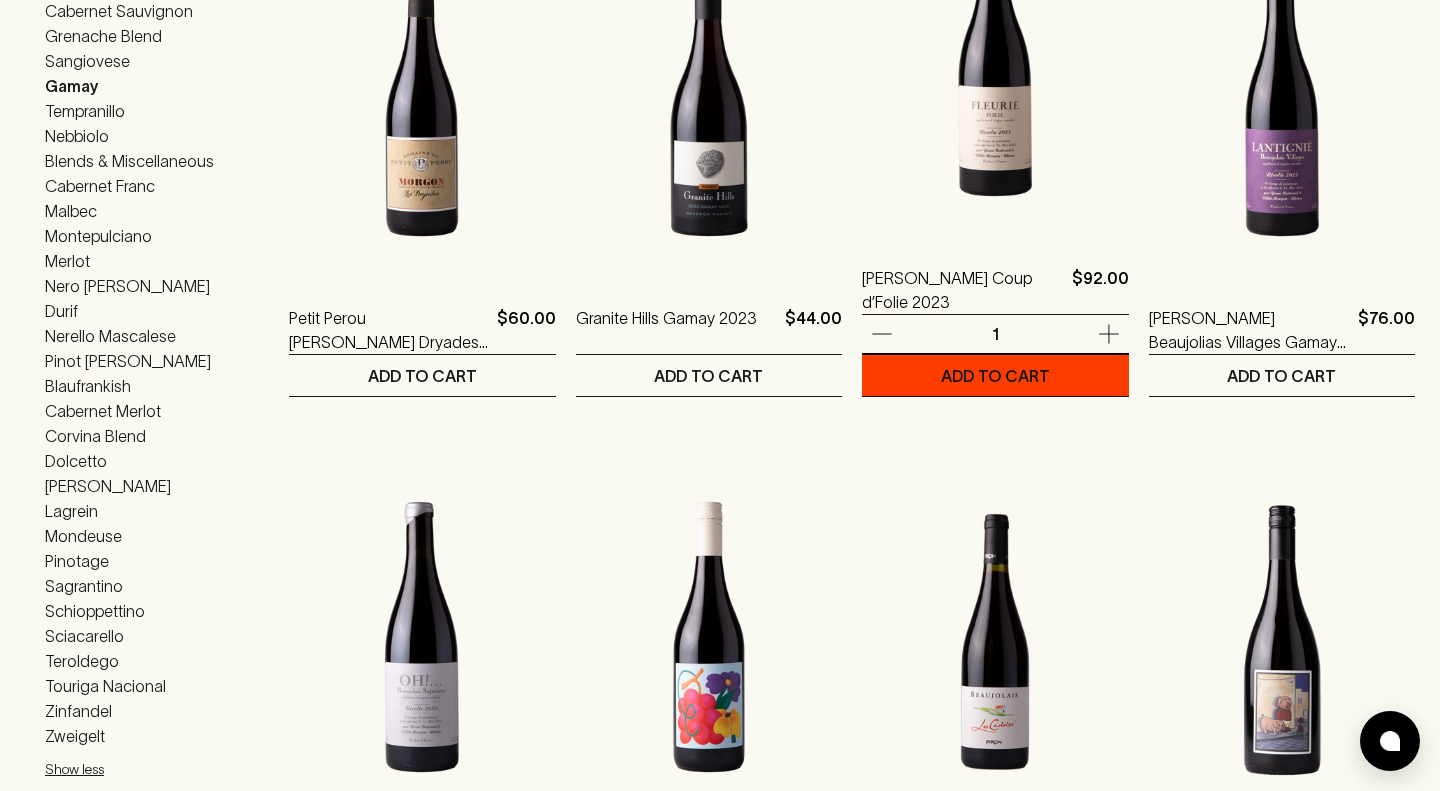 scroll, scrollTop: 0, scrollLeft: 0, axis: both 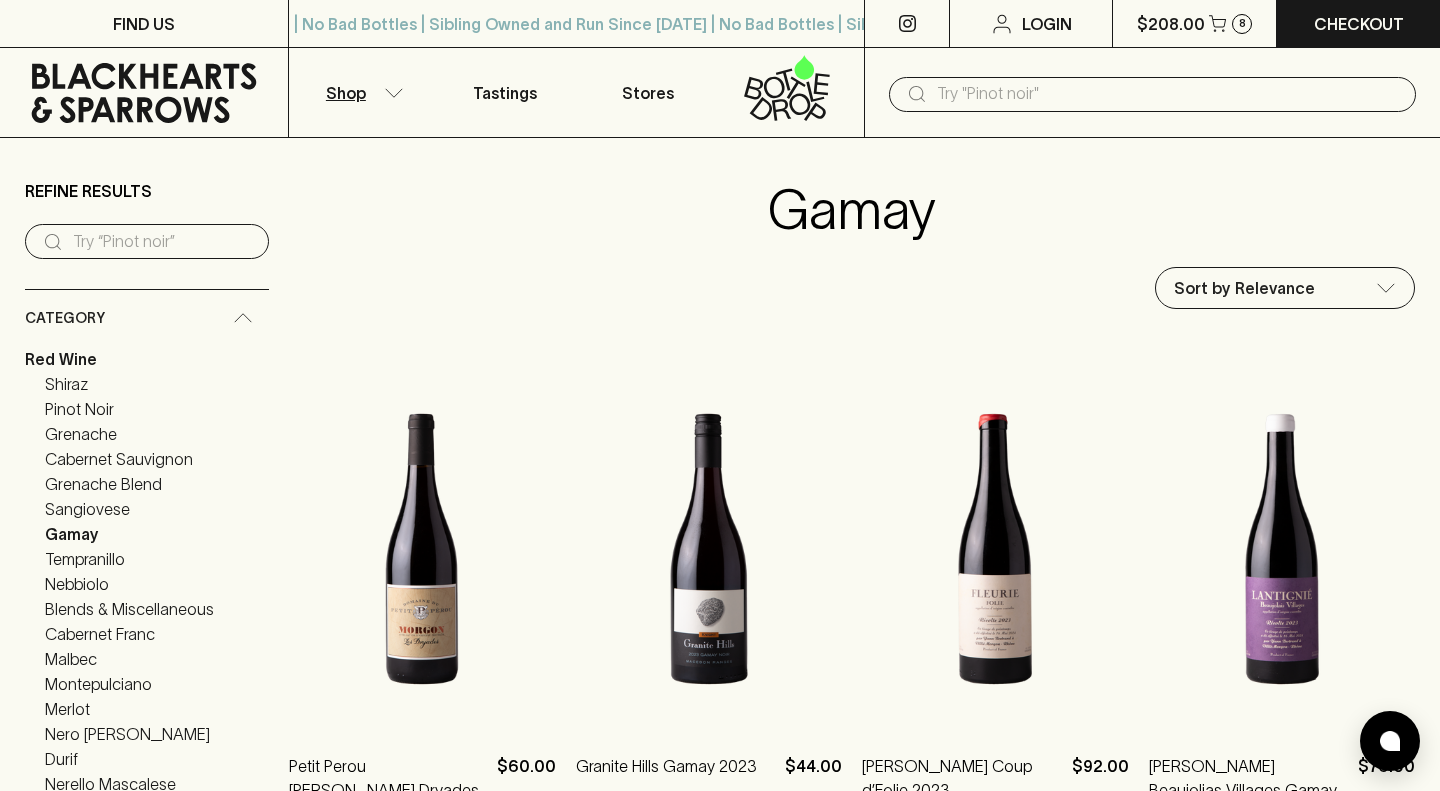 click on "Refine Results ​ Category Red Wine Shiraz Pinot Noir Grenache Cabernet Sauvignon Grenache Blend Sangiovese Gamay Tempranillo Nebbiolo Blends & Miscellaneous Cabernet Franc Malbec Montepulciano Merlot Nero [PERSON_NAME] Durif Nerello Mascalese Pinot [PERSON_NAME] Blaufrankish Cabernet Merlot Corvina Blend Dolcetto [PERSON_NAME] Lagrein Mondeuse Pinotage Sagrantino Schioppettino Sciacarello Teroldego Touriga Nacional Zinfandel Zweigelt Show less White Wine Beer Spirits/Vermouth Bubbles Pink/Orange Food Non Alcoholic Homewares Cider Show more region [GEOGRAPHIC_DATA] [GEOGRAPHIC_DATA] price $30 $92 style Medium Light - Medium Light drinkability Guzzle Contemplate Impress Farming Practices Organic Conventional Dietary Vegan Vegan & Sulphur Free Type Lo-Fi Stylistic Choices Aromatic Chilled Red Whole Bunch New In New In Custom Collections BYO BANGERS Footy Has Started Show More Gamay Sort by Relevance production_products ​ Petit Perou [PERSON_NAME] Dryades Beujolais 2023 $60.00 1 ADD TO CART Granite Hills Gamay 2023 $44.00 1 ADD TO CART $92.00 1 1" at bounding box center [720, 1093] 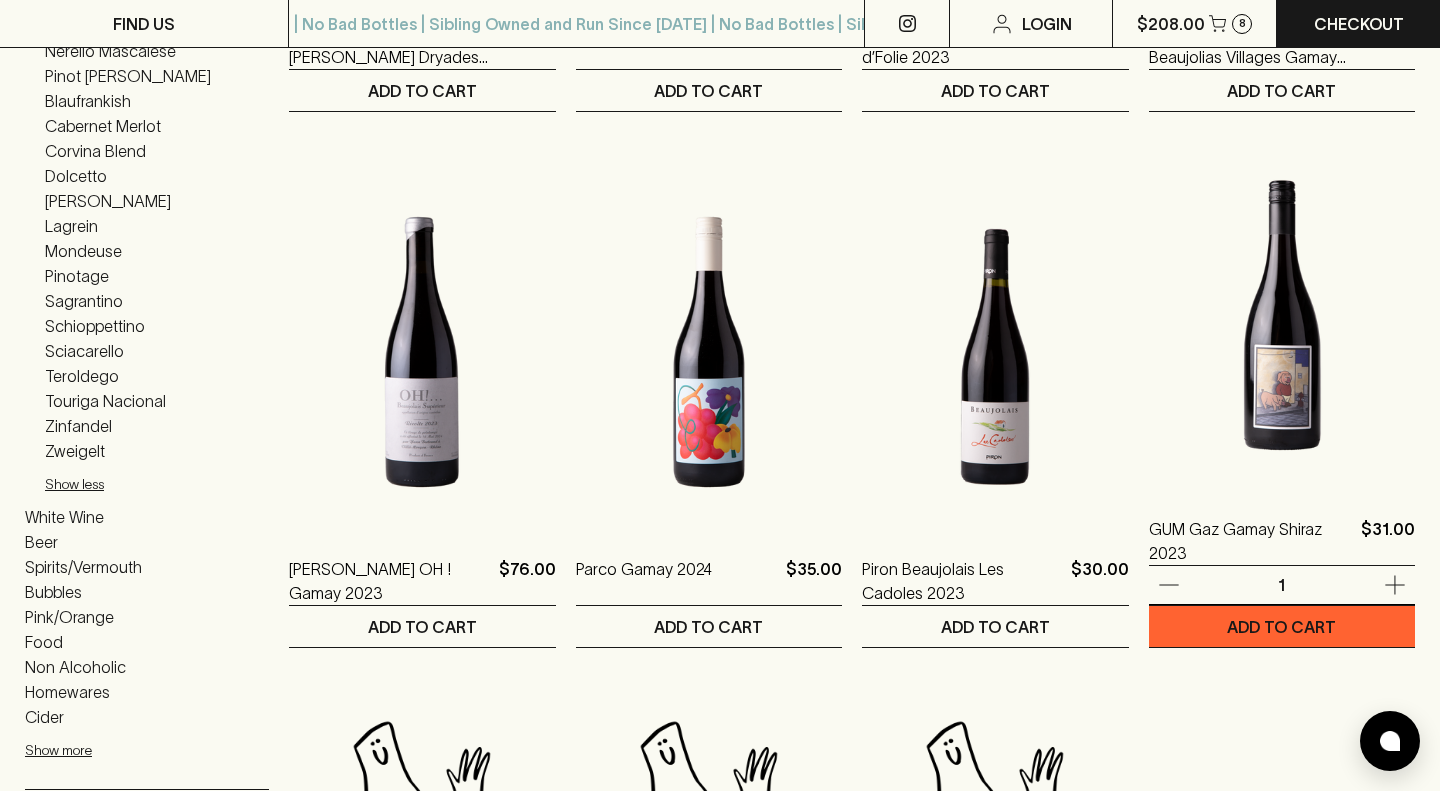 scroll, scrollTop: 738, scrollLeft: 0, axis: vertical 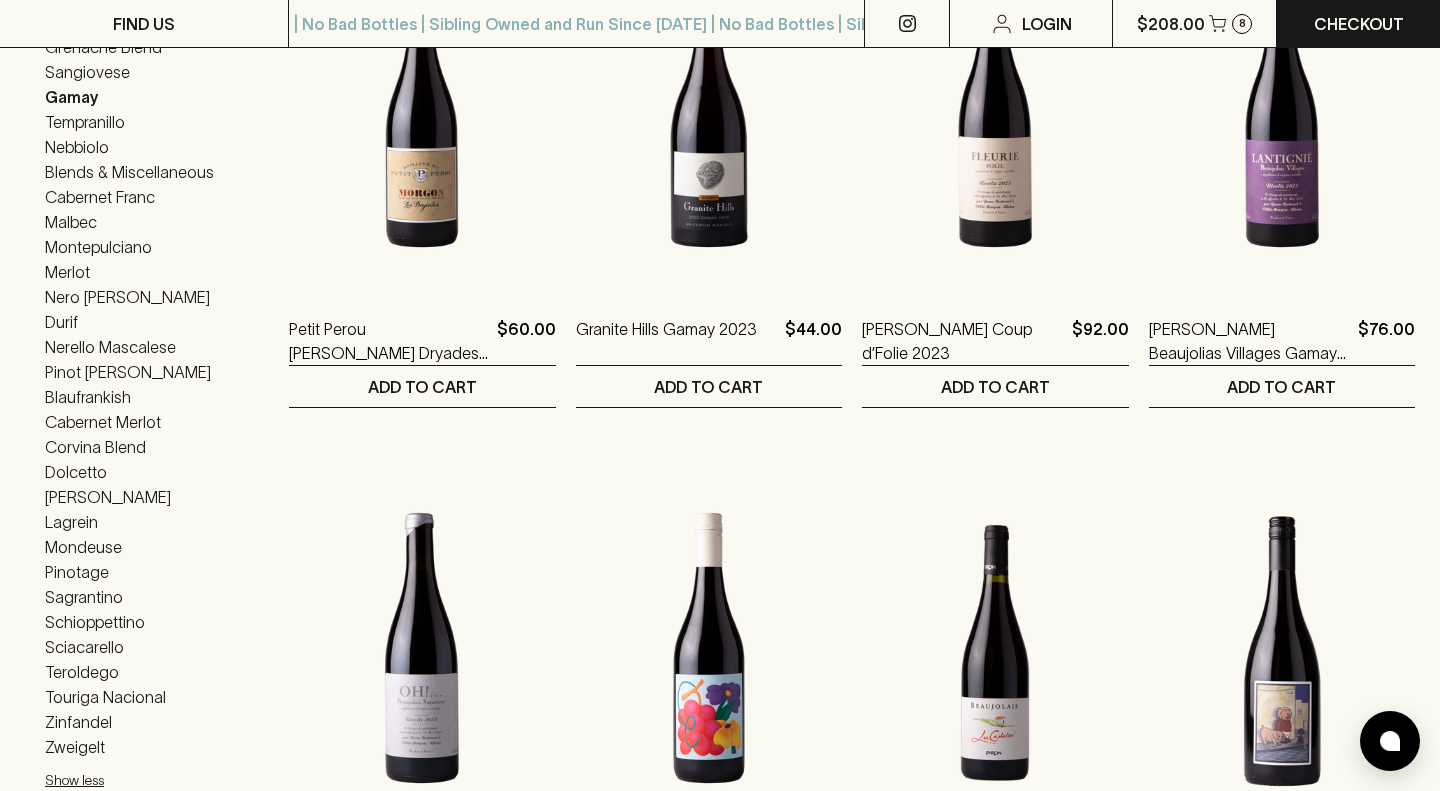 click on "Tempranillo" at bounding box center (85, 122) 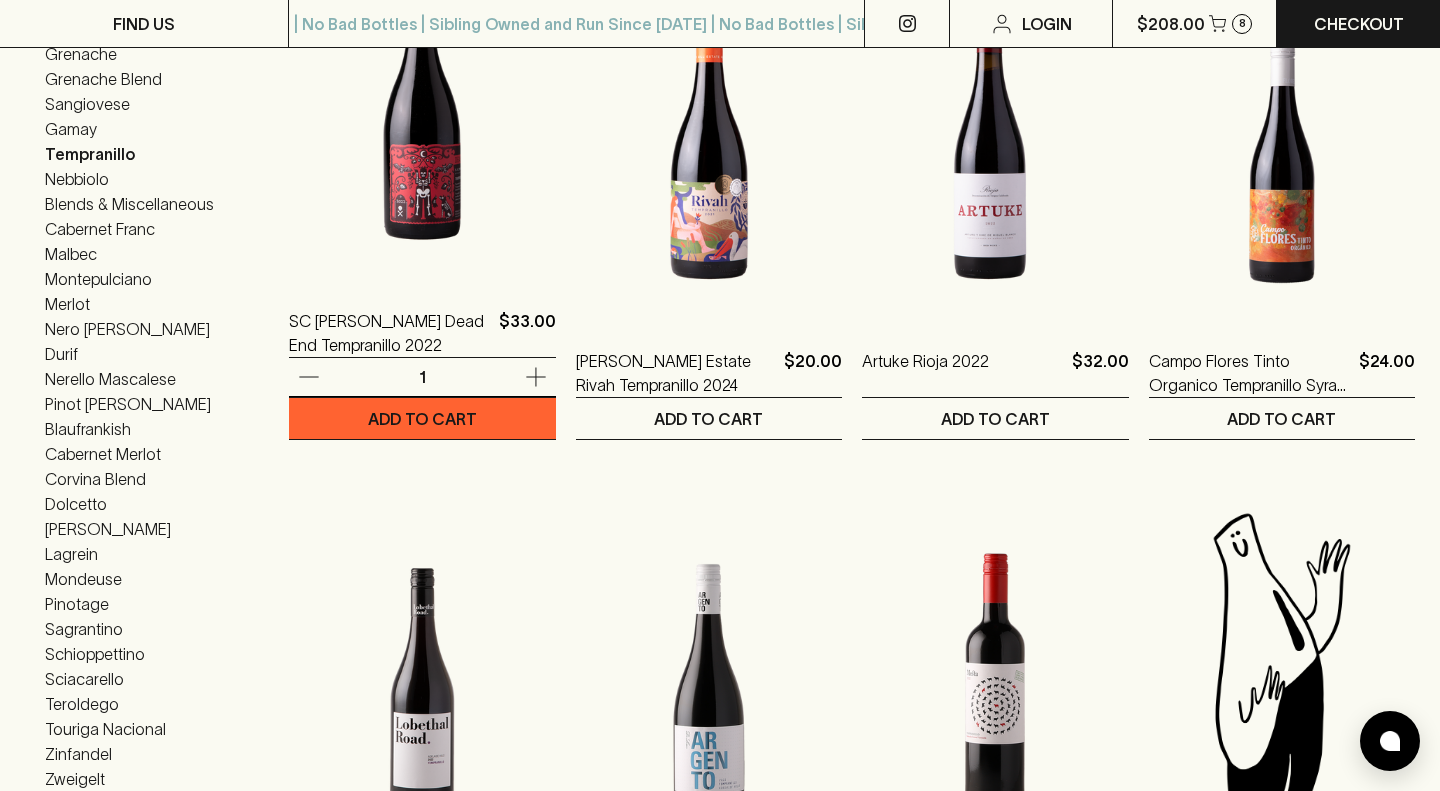 scroll, scrollTop: 431, scrollLeft: 0, axis: vertical 